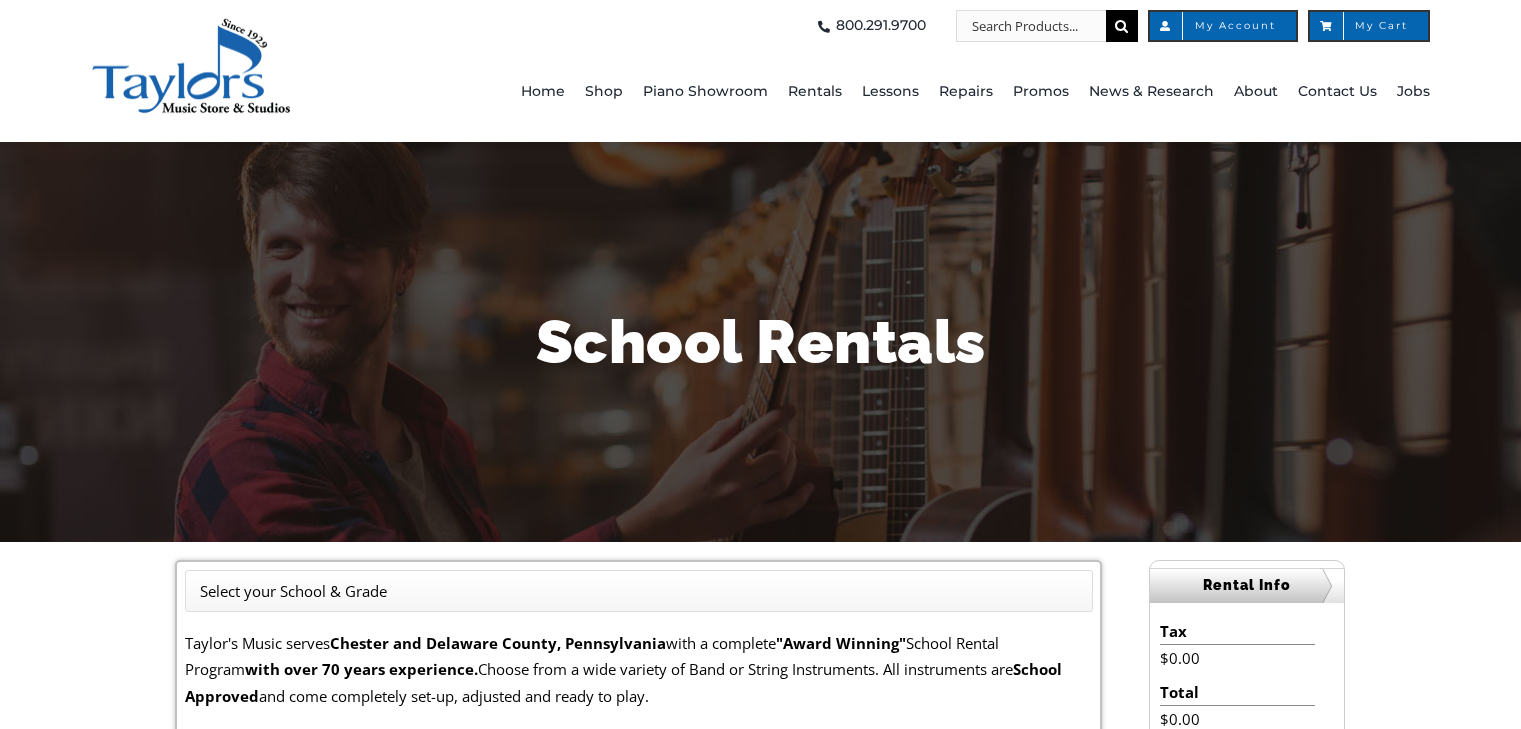 scroll, scrollTop: 0, scrollLeft: 0, axis: both 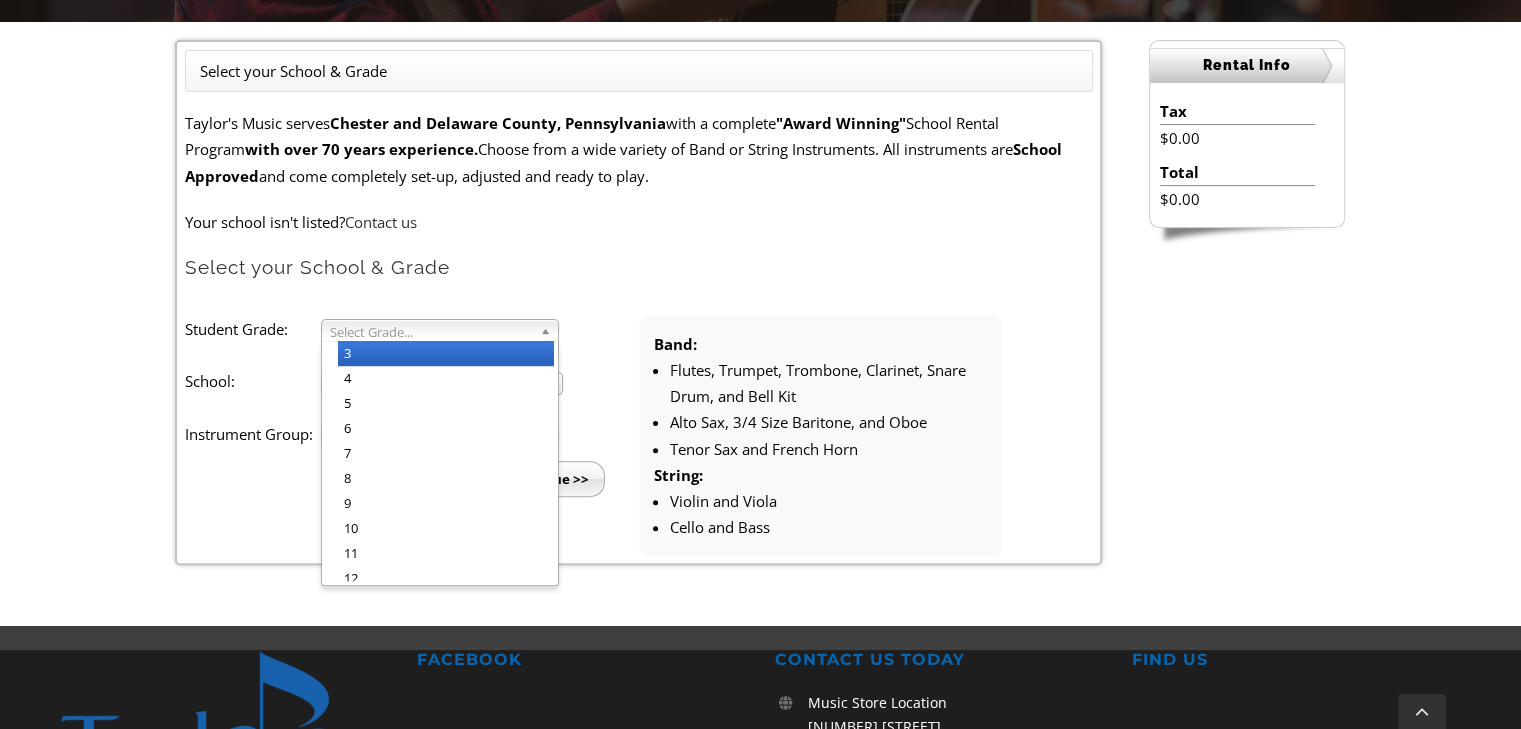 click at bounding box center (549, 330) 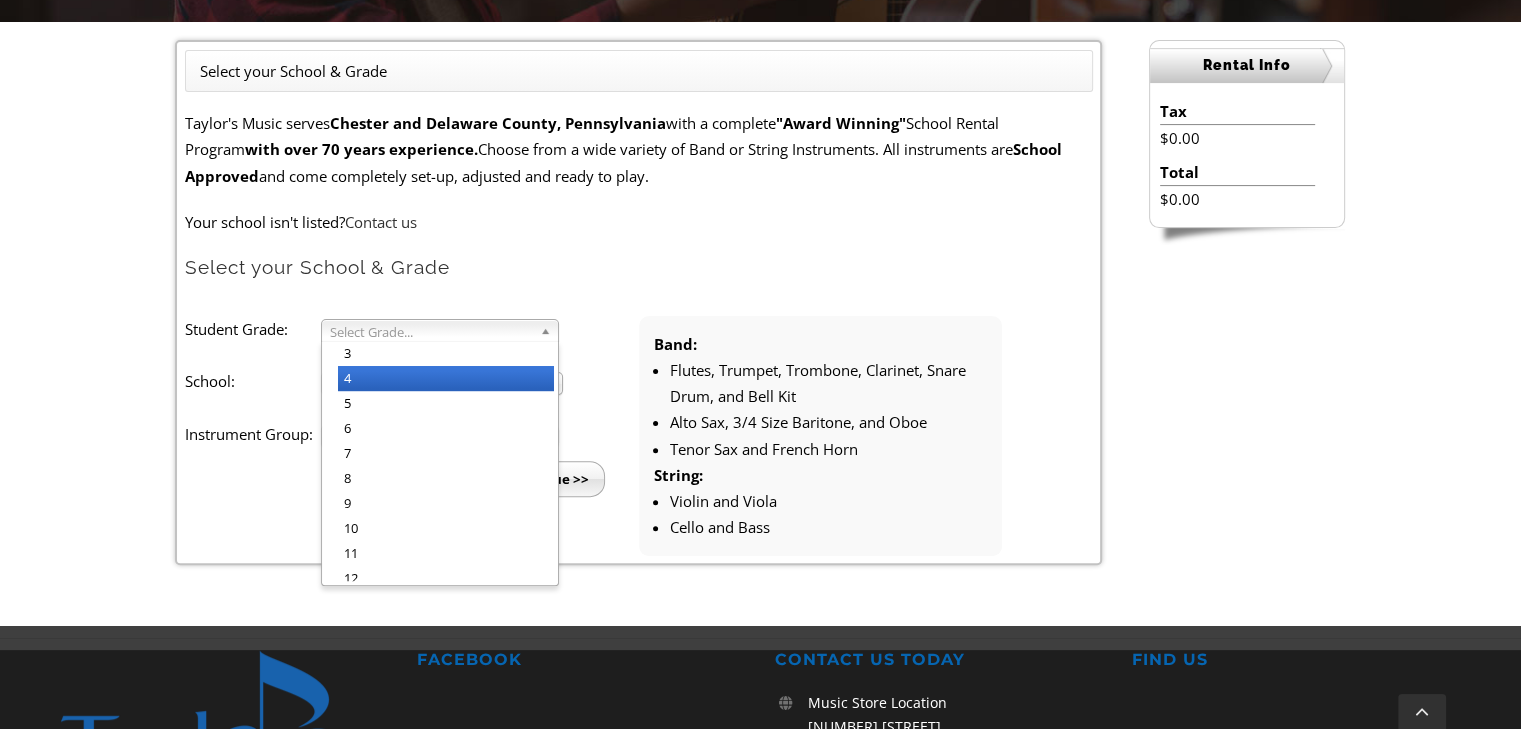 click on "4" at bounding box center [446, 378] 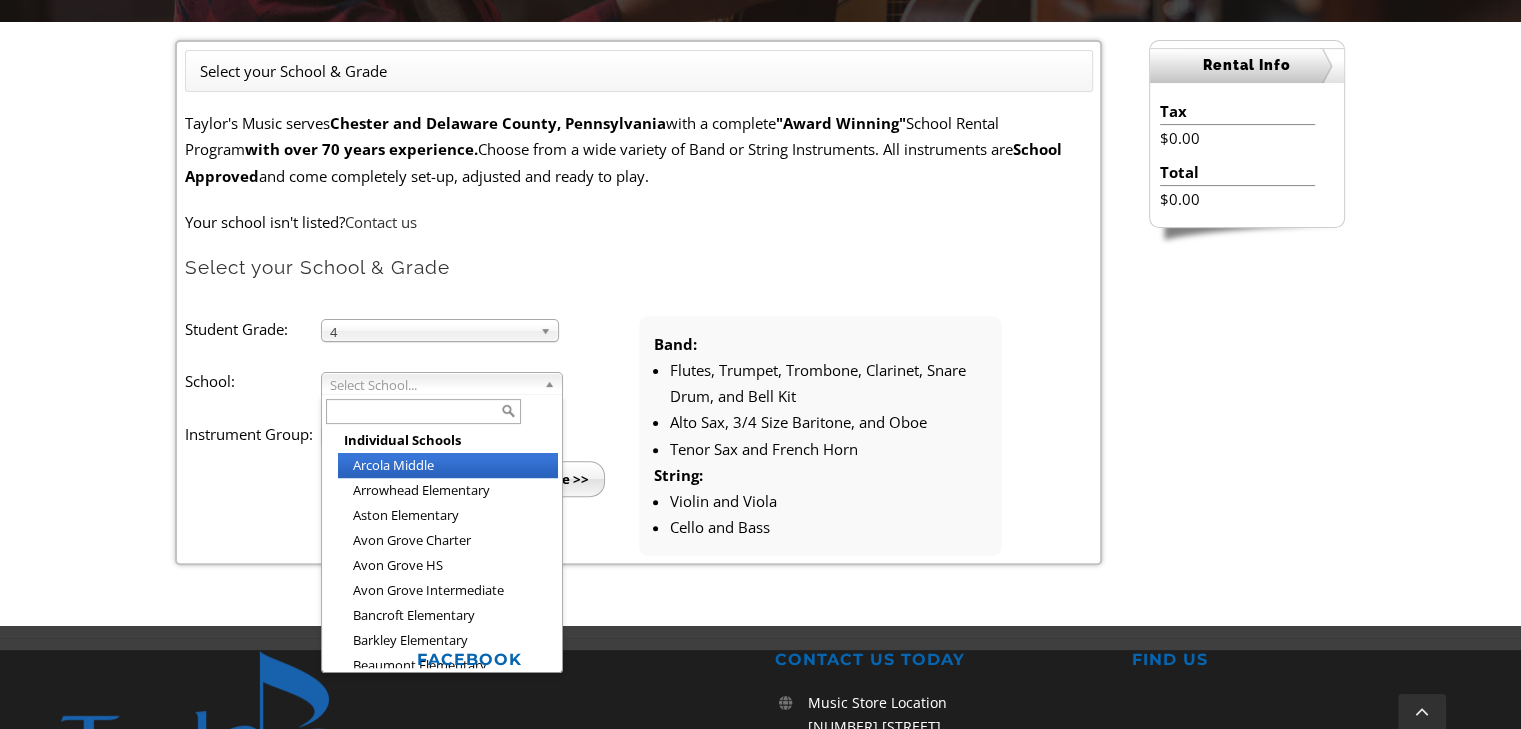 click on "Select School..." at bounding box center [433, 385] 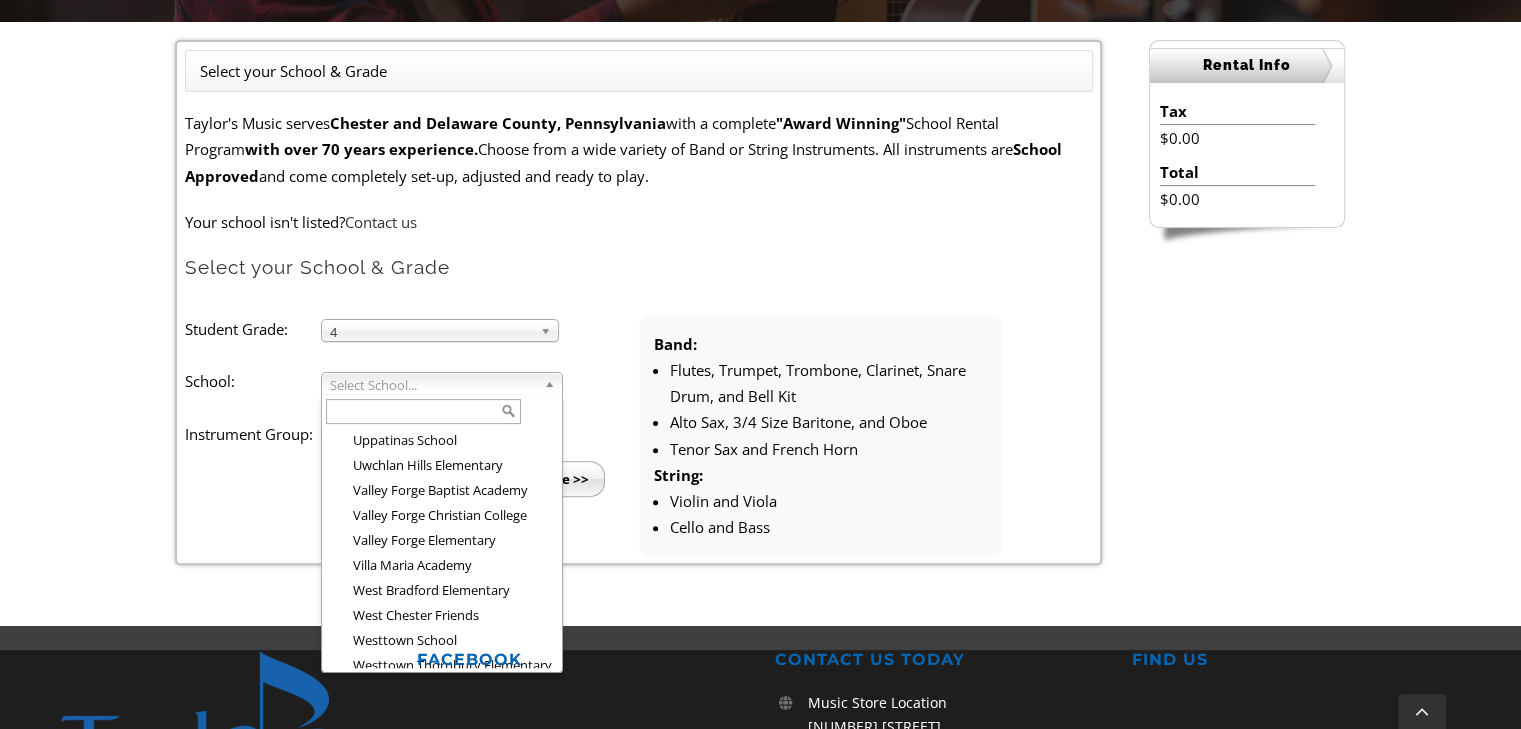 scroll, scrollTop: 3405, scrollLeft: 0, axis: vertical 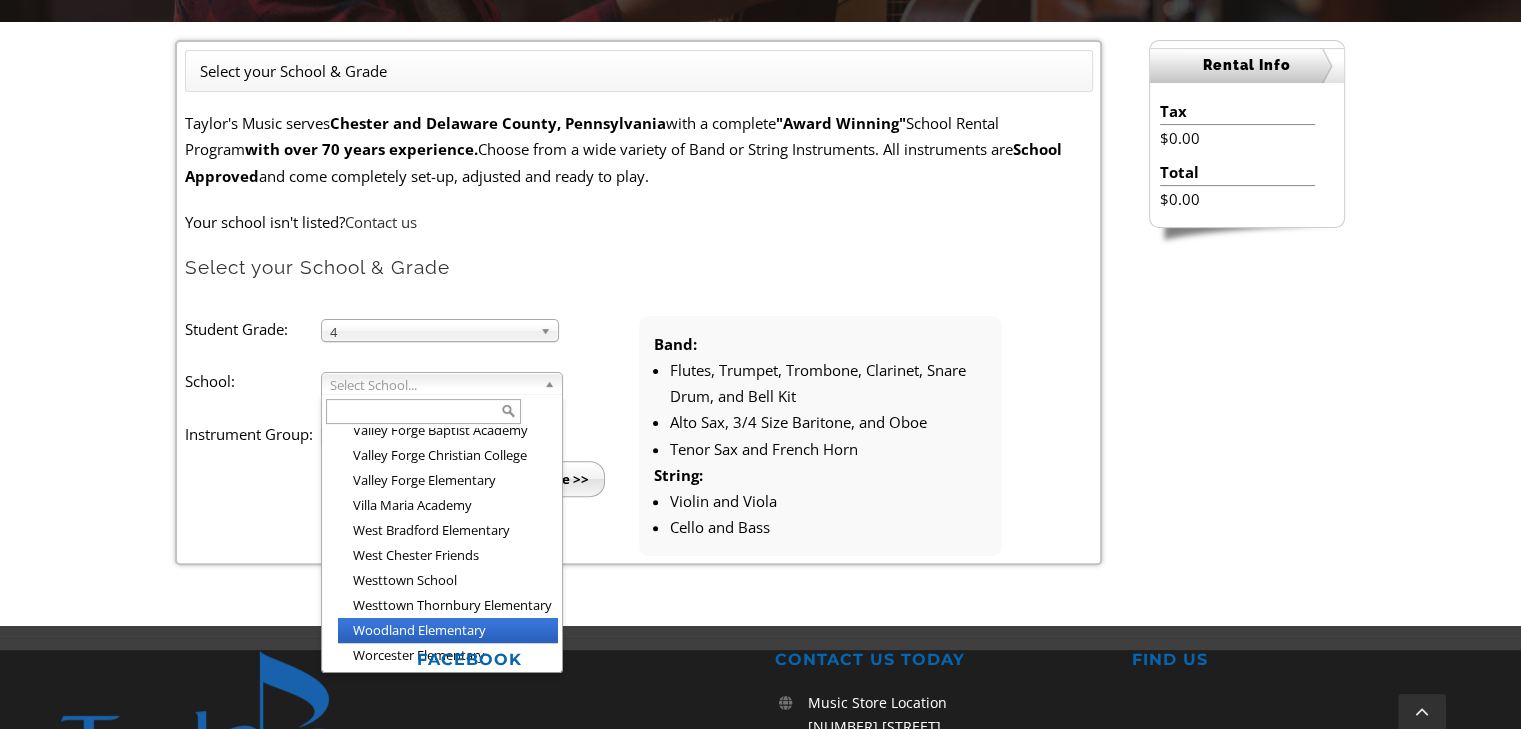 click on "Woodland Elementary" at bounding box center [448, 630] 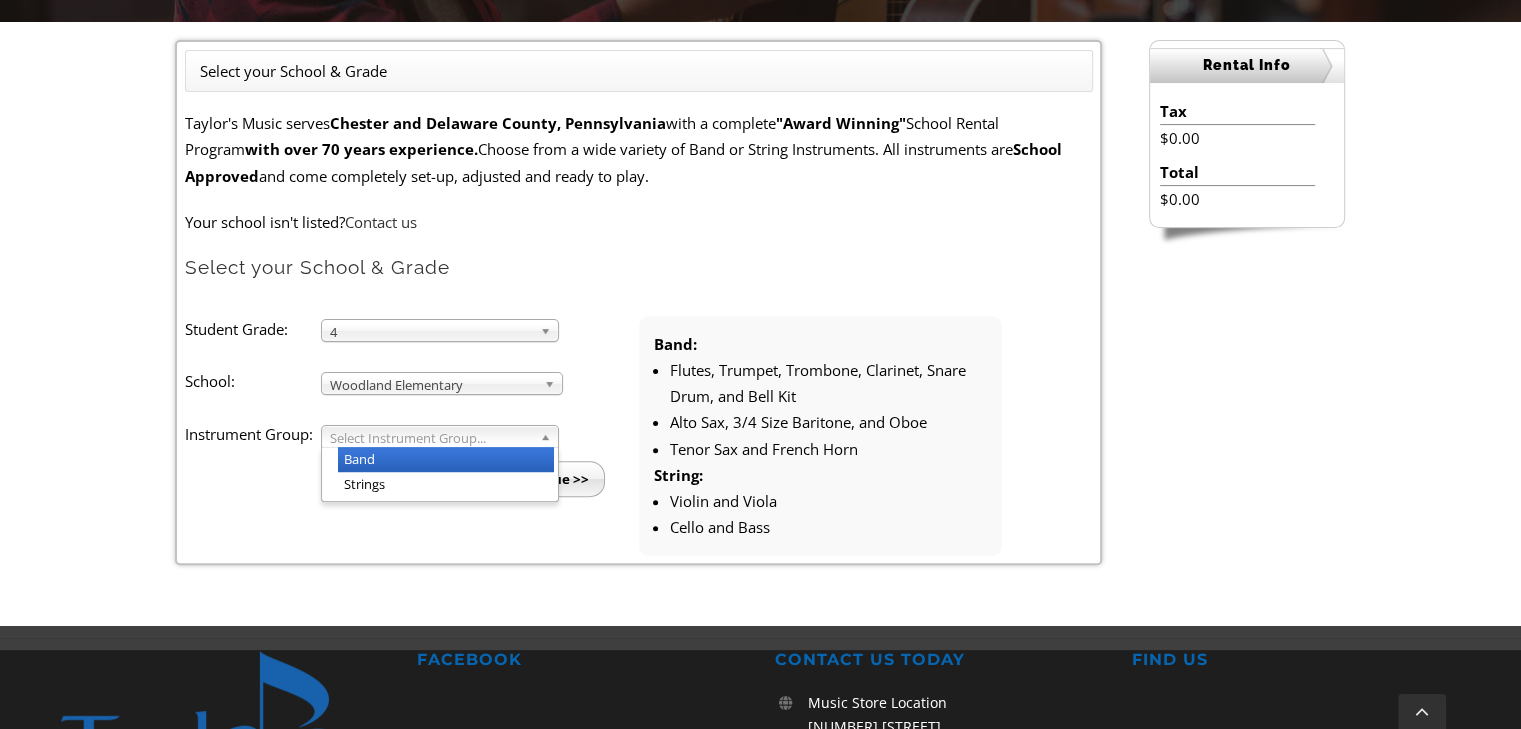 click on "Select Instrument Group..." at bounding box center [431, 438] 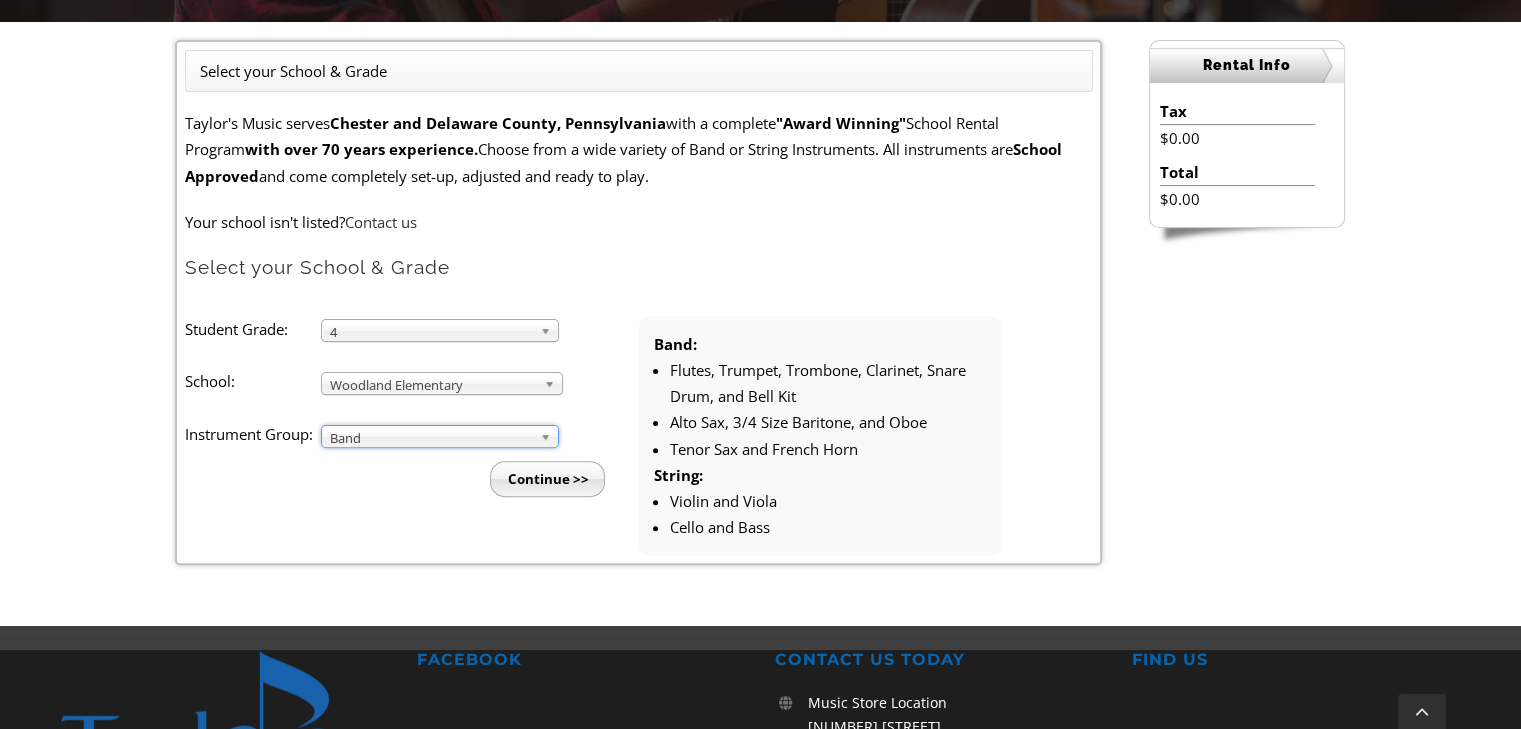 click on "Continue >>" at bounding box center [547, 479] 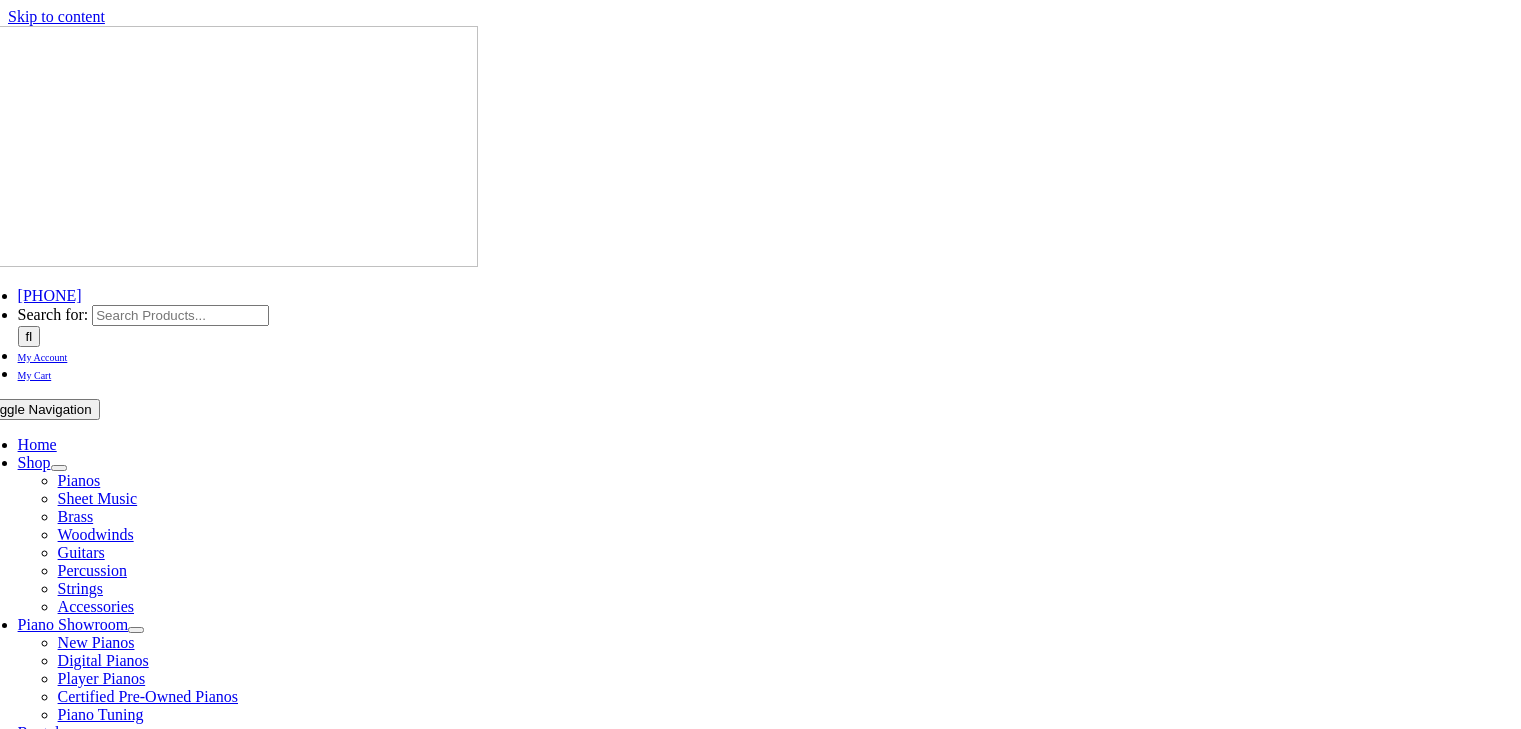scroll, scrollTop: 0, scrollLeft: 0, axis: both 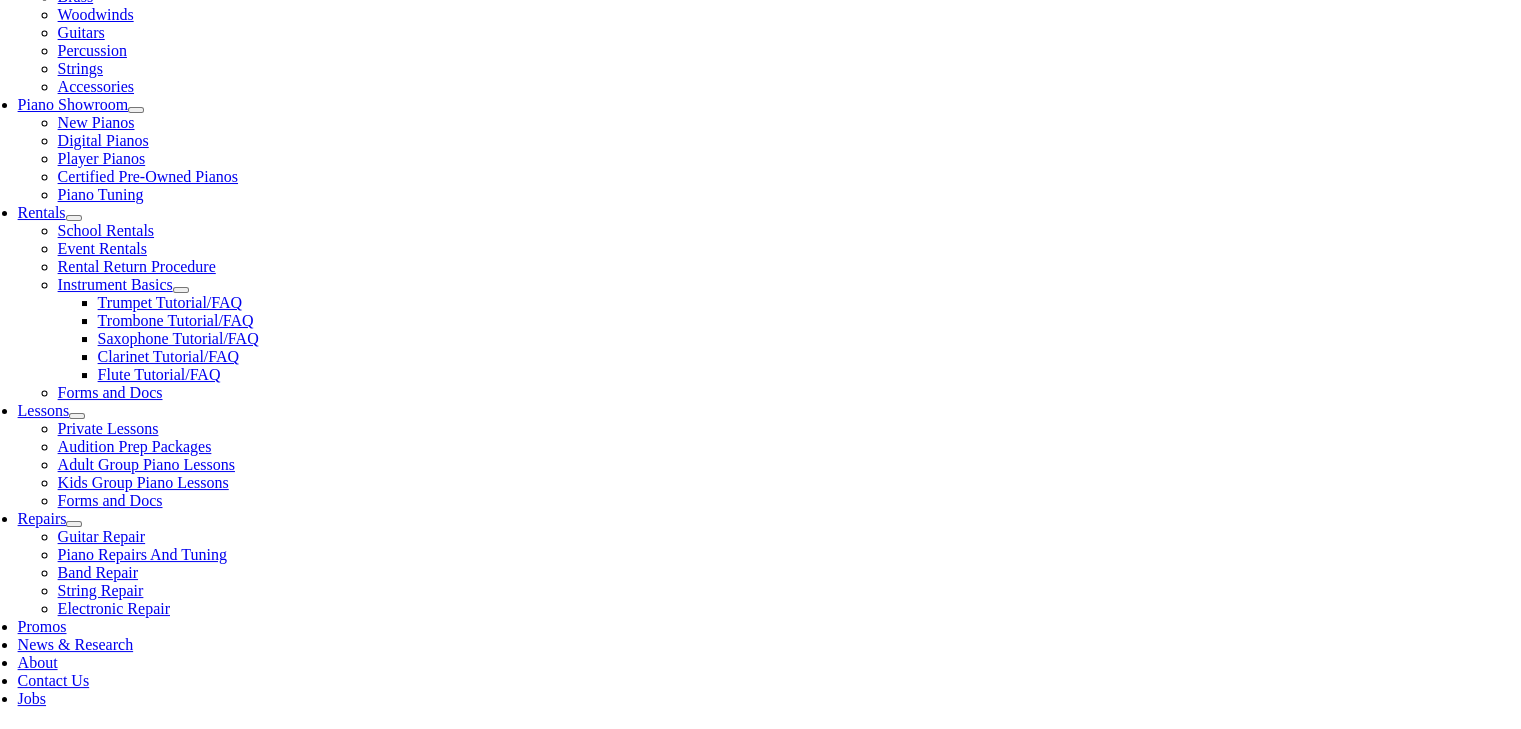 click on "$169.76  School Term(best value)* with damage waiver" at bounding box center (962, 1284) 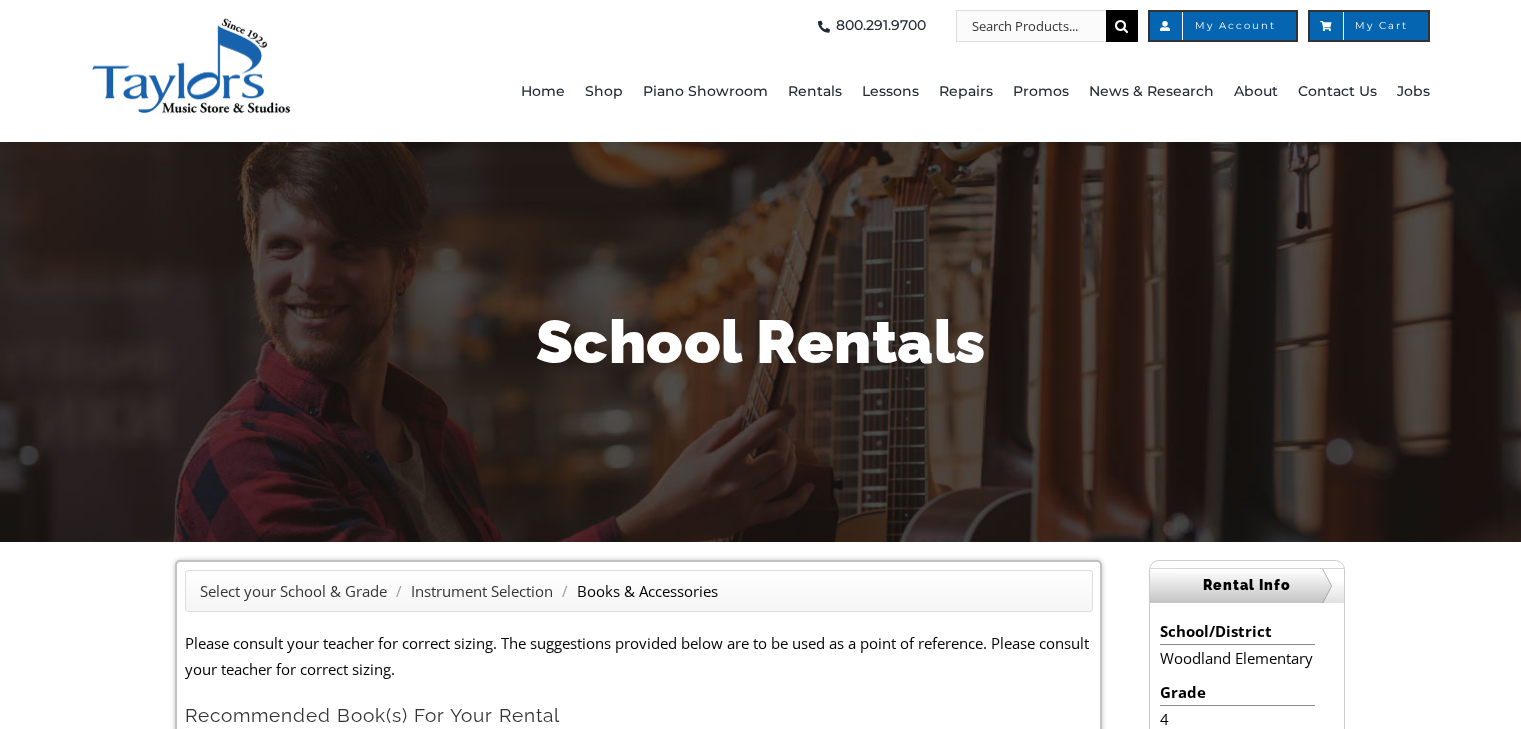 scroll, scrollTop: 0, scrollLeft: 0, axis: both 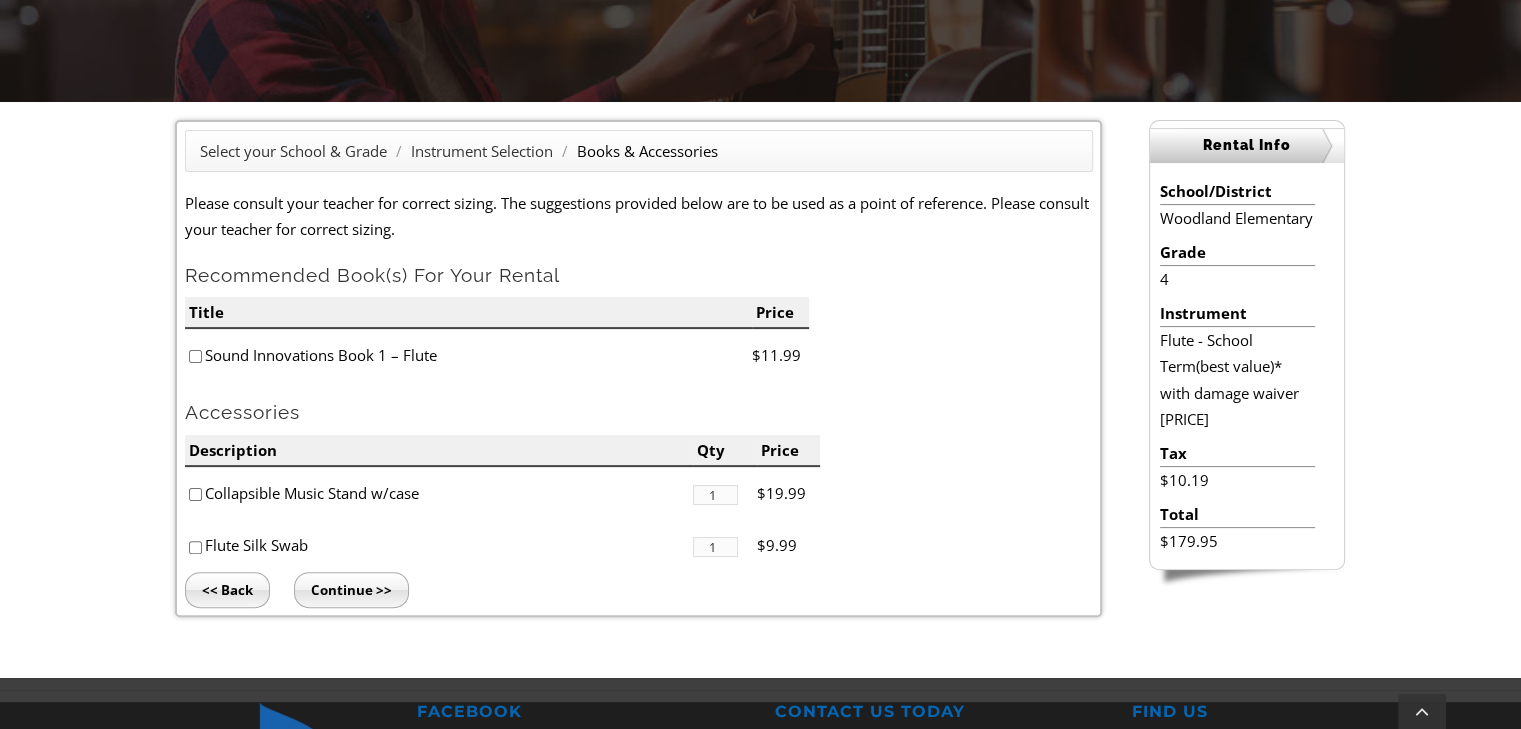 click at bounding box center [195, 356] 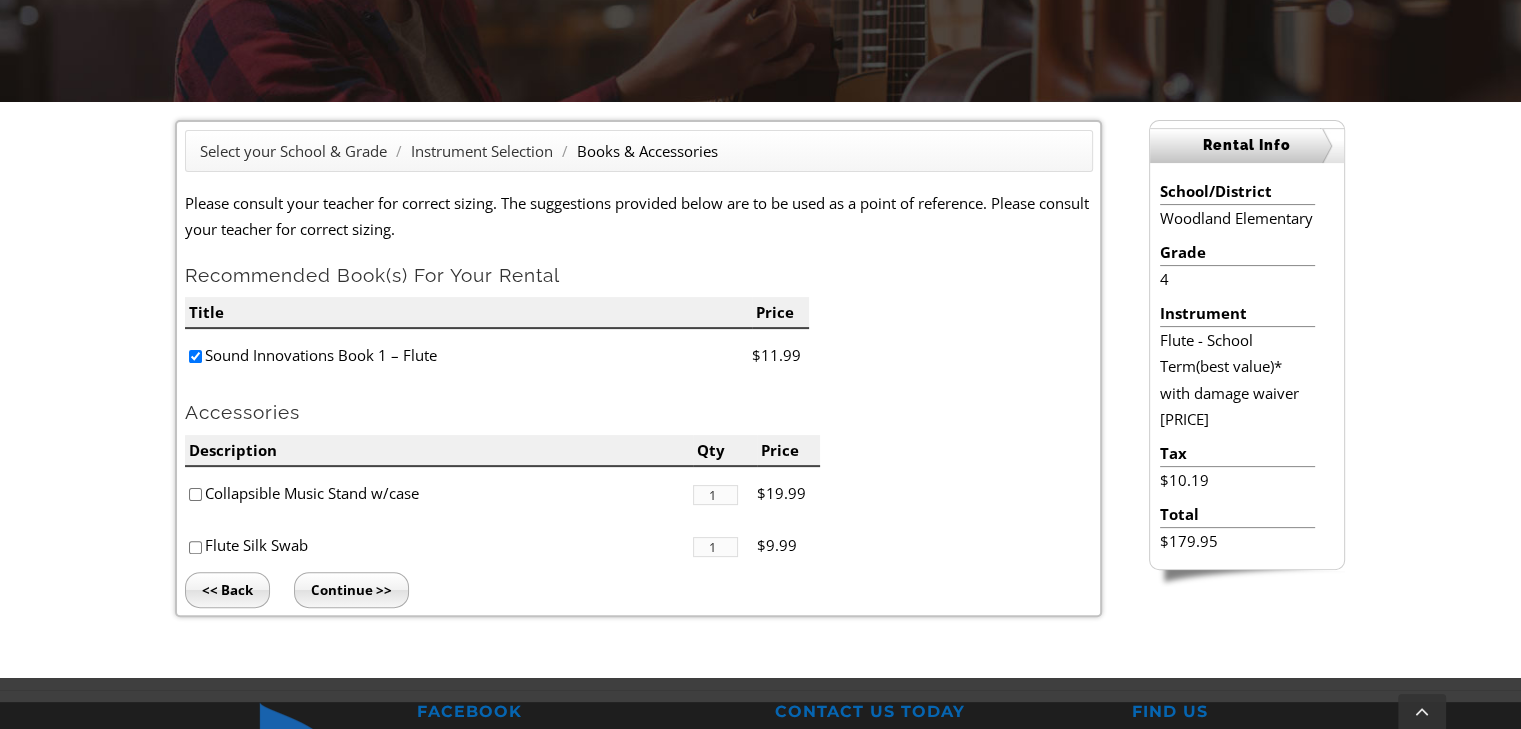 click at bounding box center (195, 547) 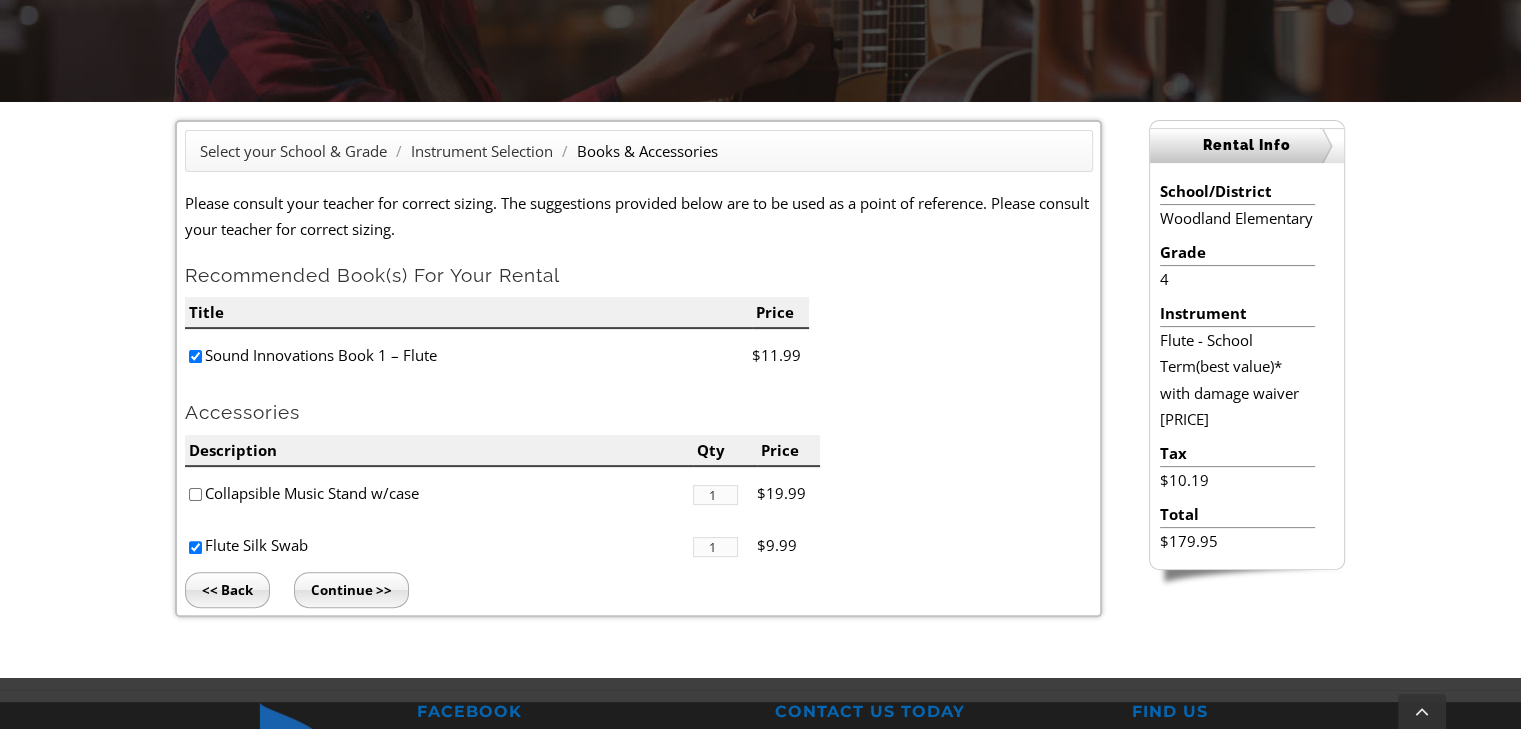 click on "Continue >>" at bounding box center (351, 590) 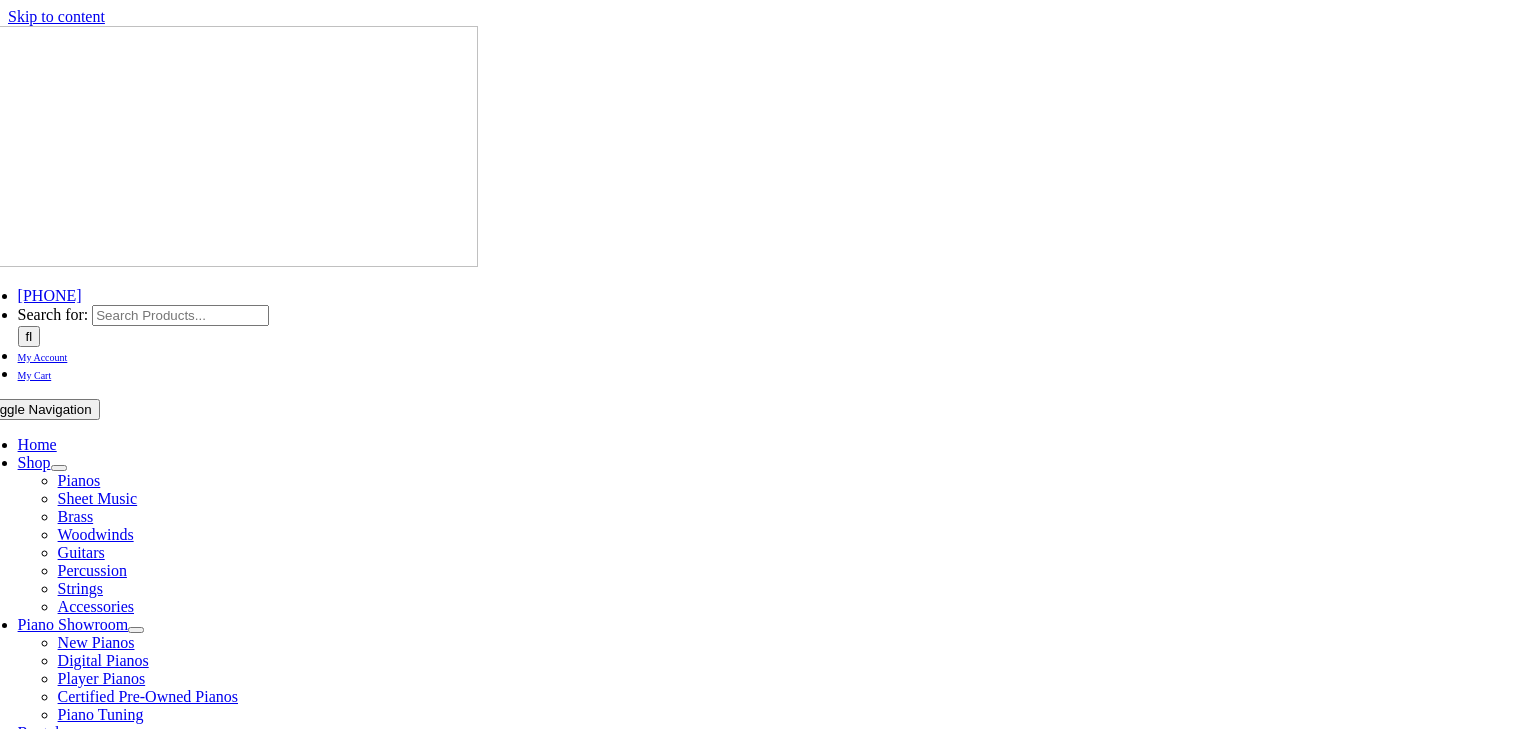 scroll, scrollTop: 0, scrollLeft: 0, axis: both 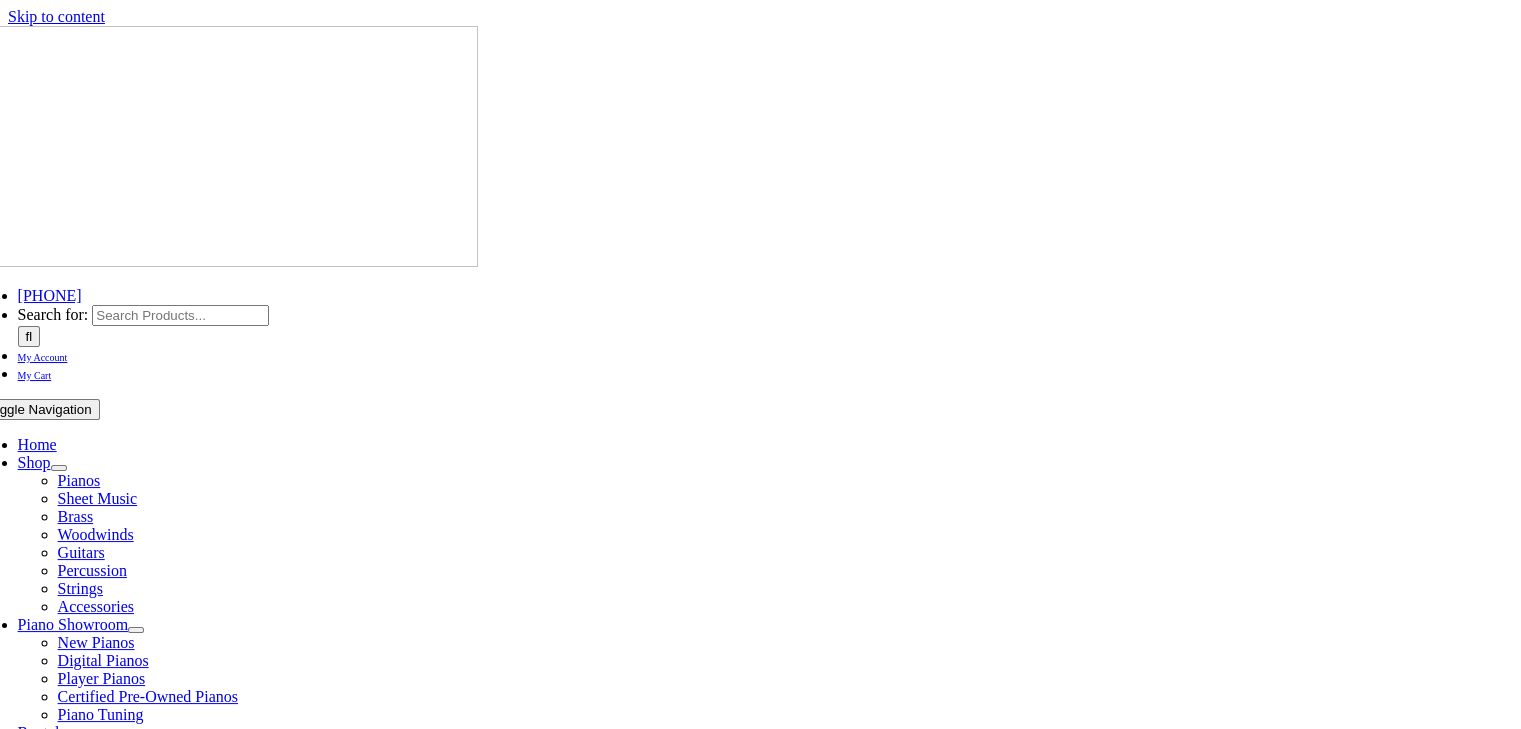 type on "1" 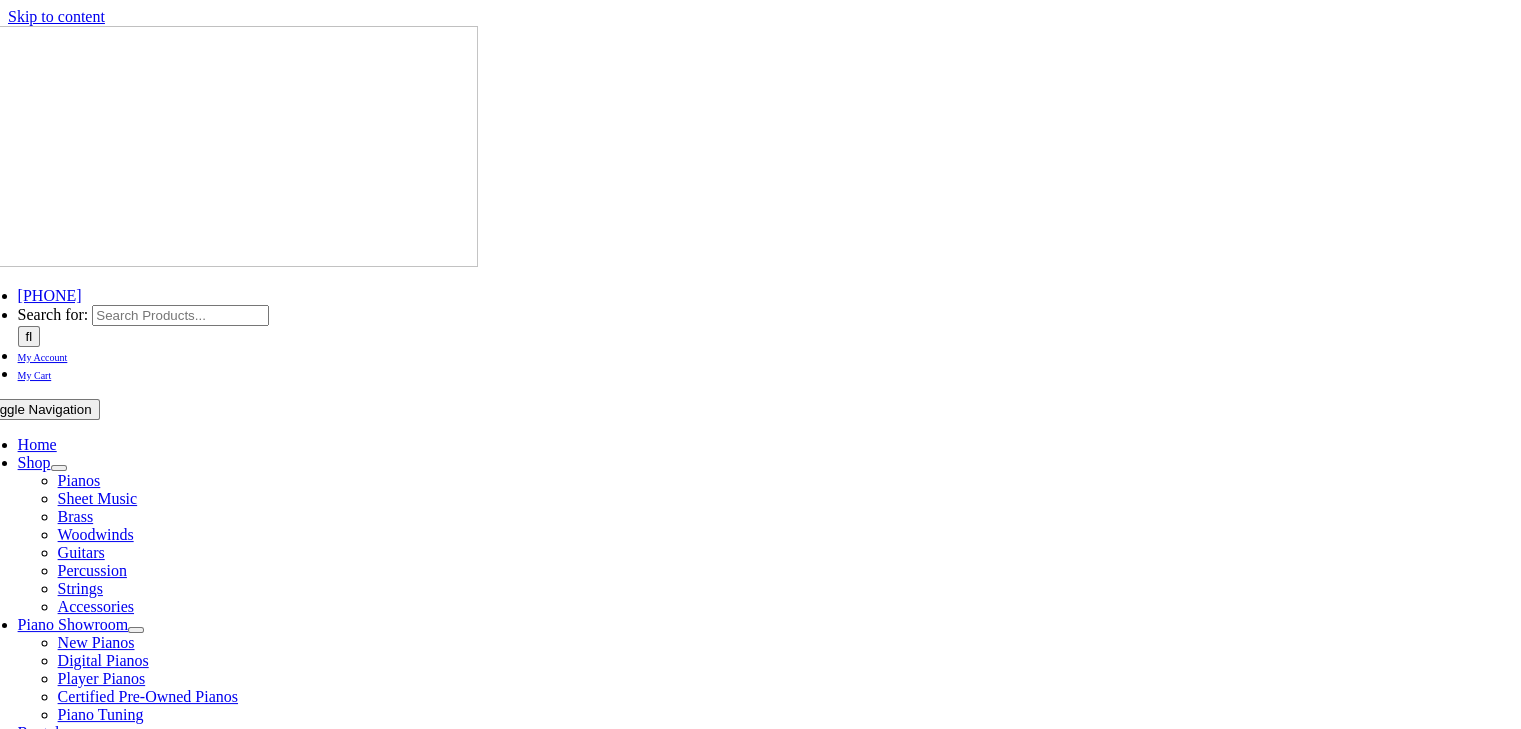 scroll, scrollTop: 1, scrollLeft: 0, axis: vertical 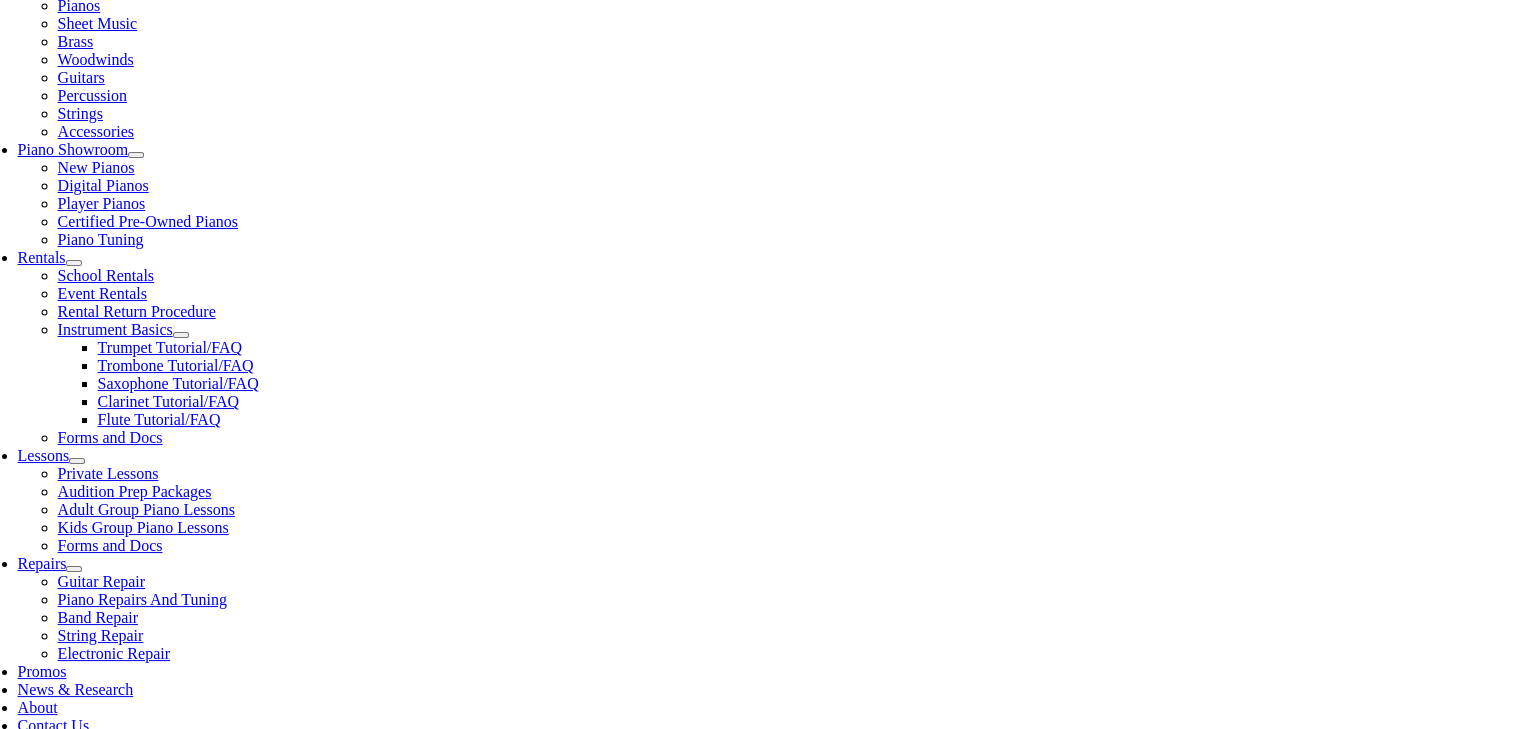 click at bounding box center (77, 1137) 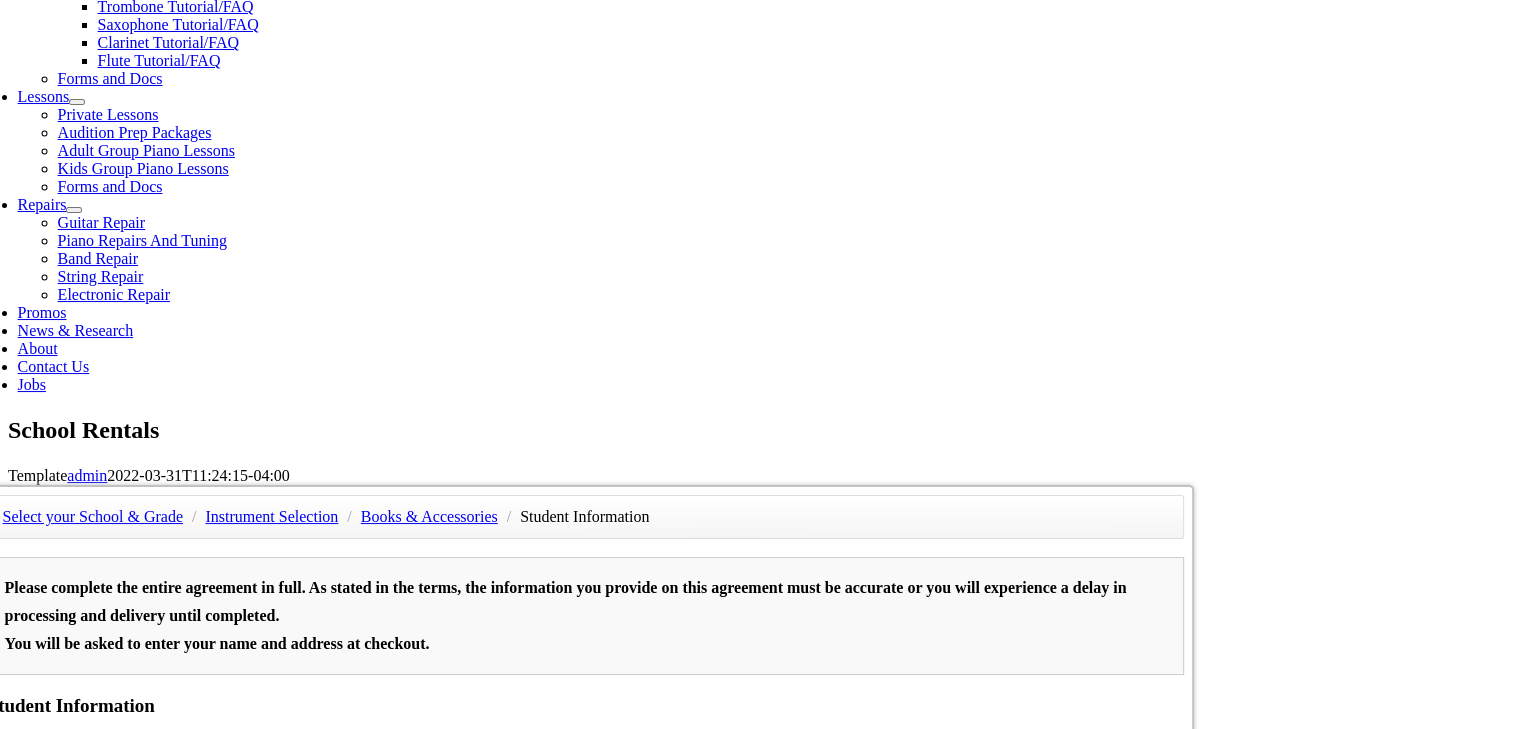 scroll, scrollTop: 840, scrollLeft: 0, axis: vertical 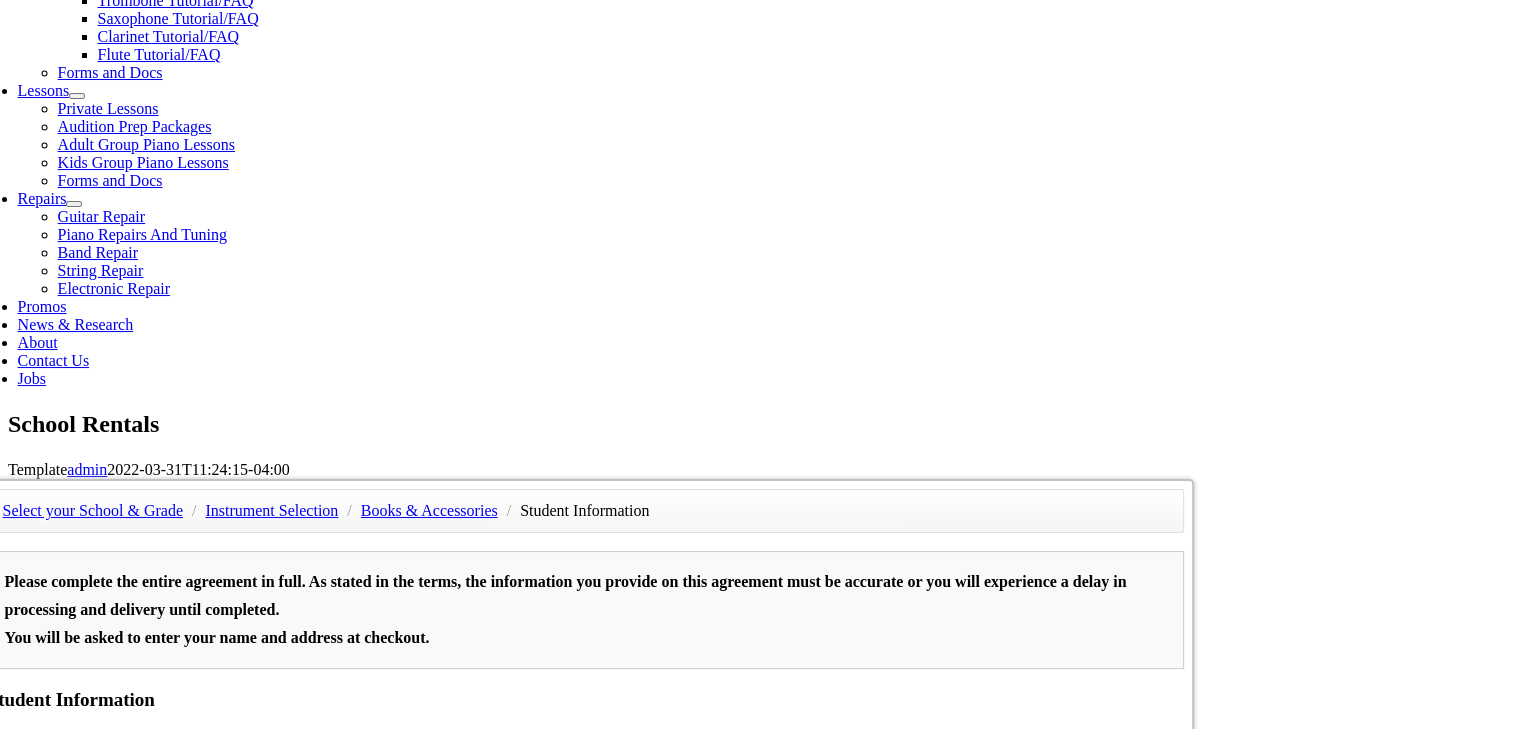 click at bounding box center [77, 1180] 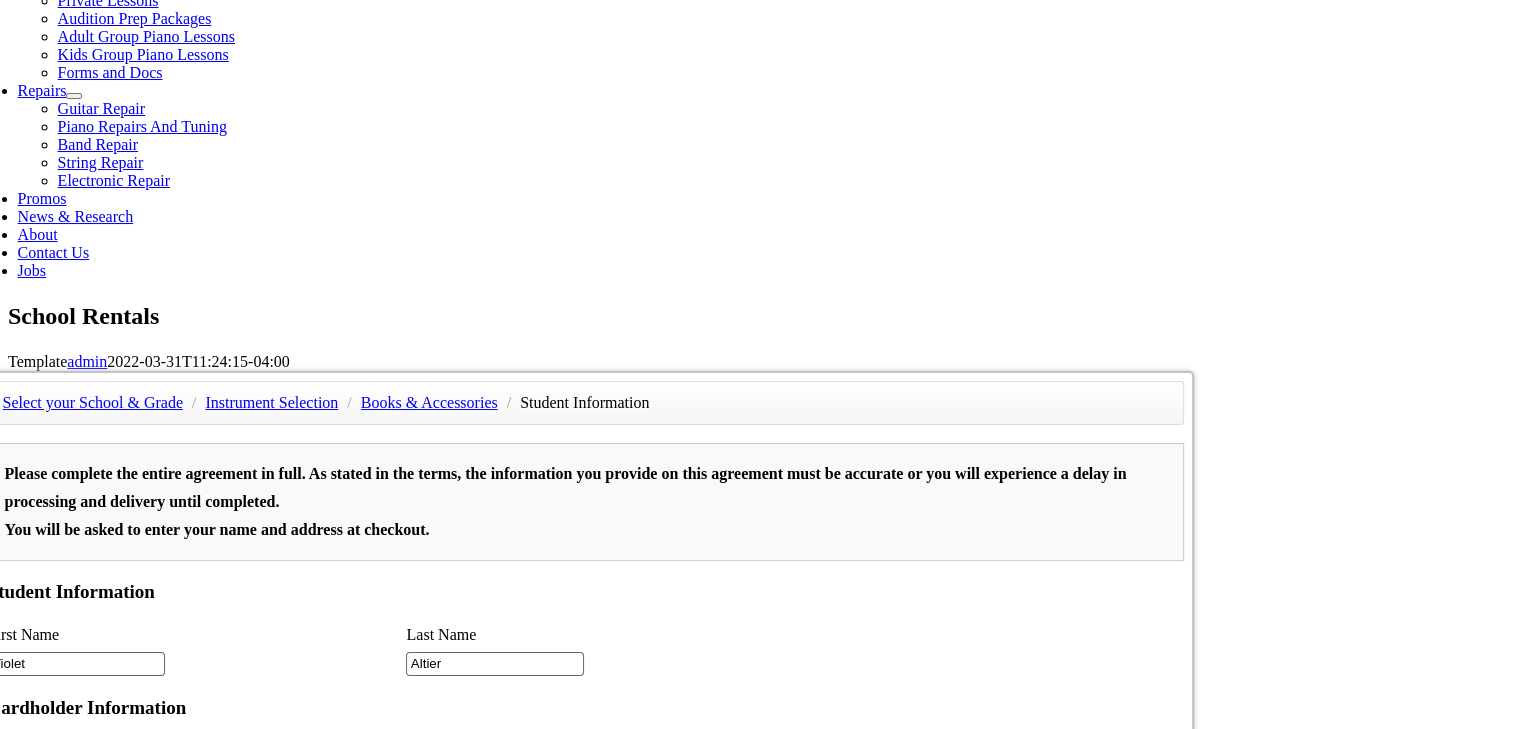 scroll, scrollTop: 949, scrollLeft: 0, axis: vertical 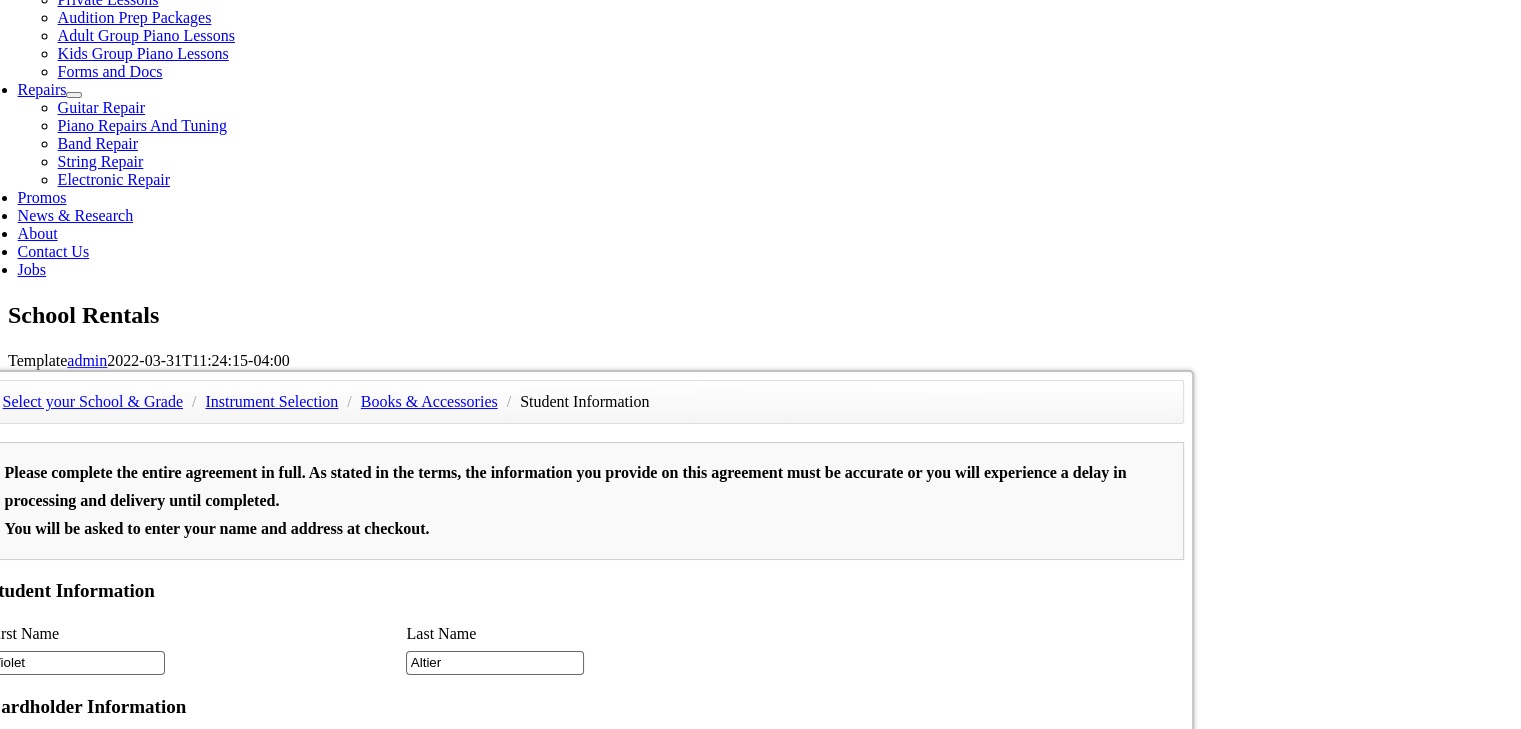 type on "Melissa" 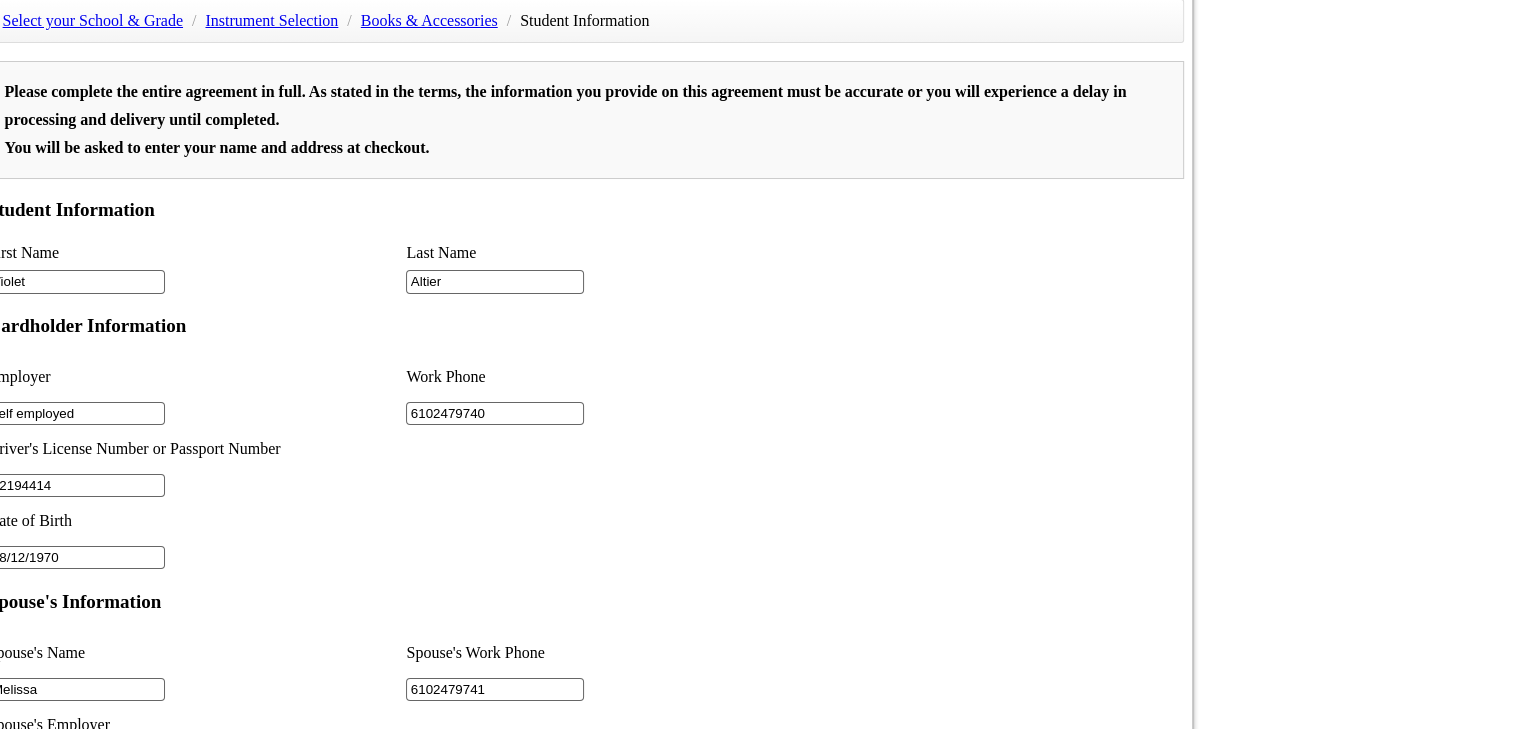 scroll, scrollTop: 1330, scrollLeft: 0, axis: vertical 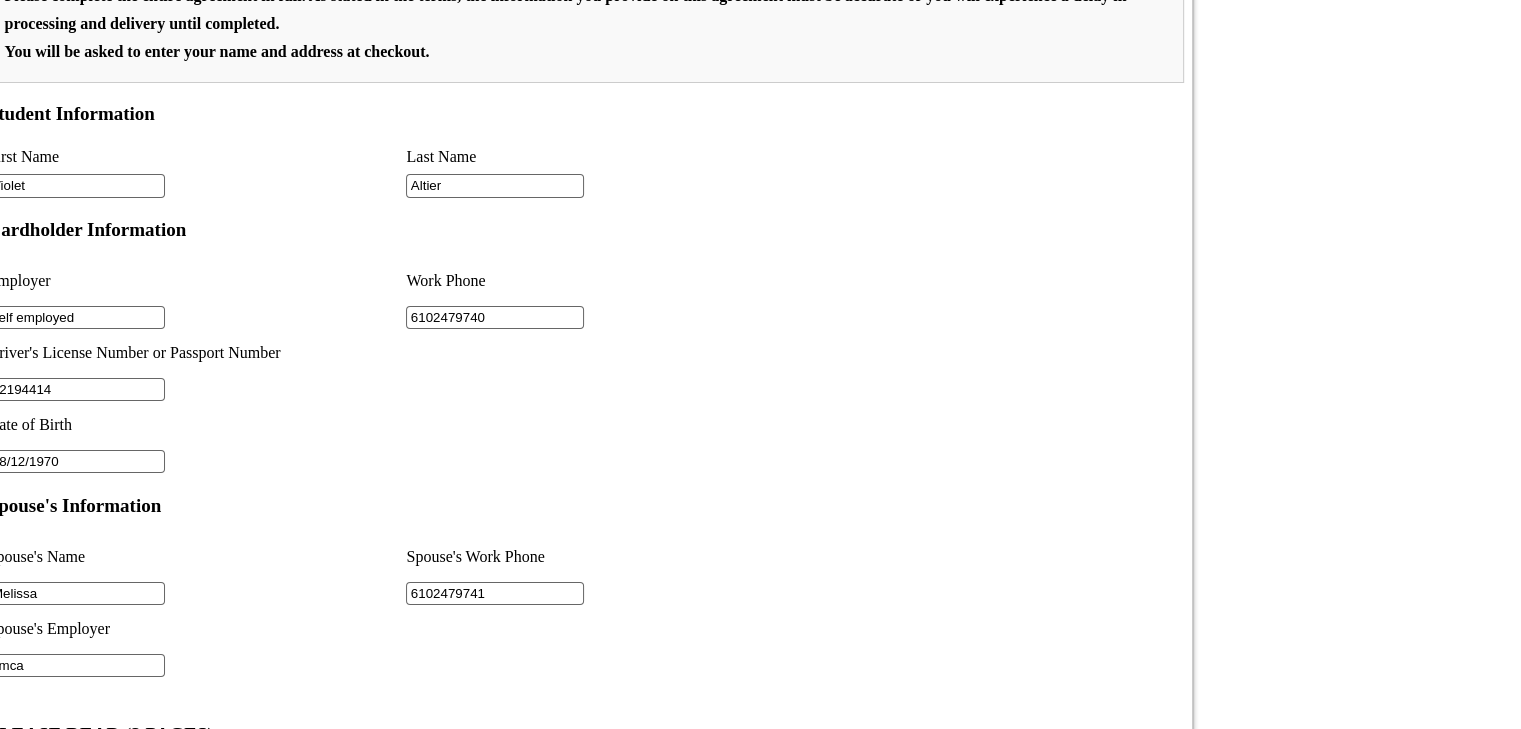 type on "ymca" 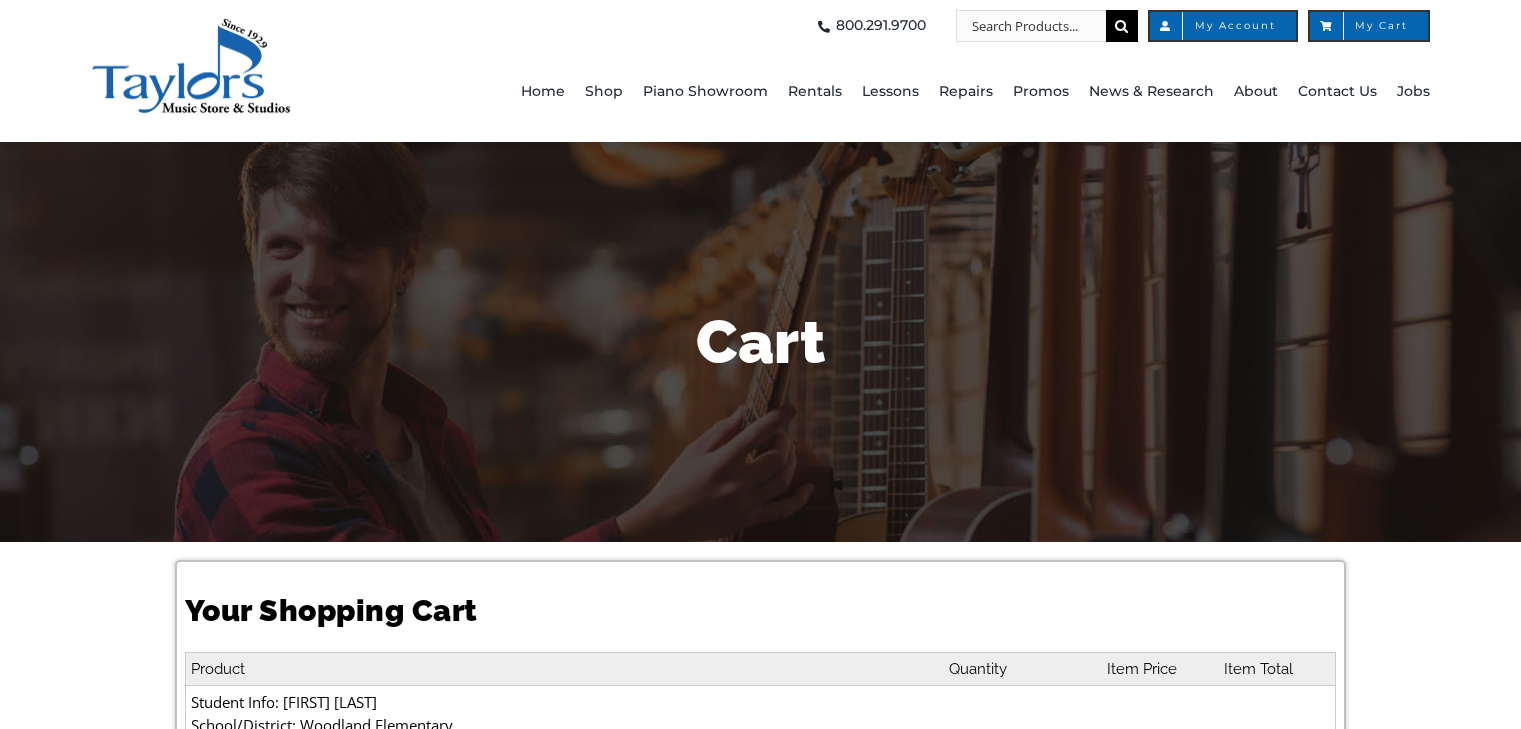 scroll, scrollTop: 0, scrollLeft: 0, axis: both 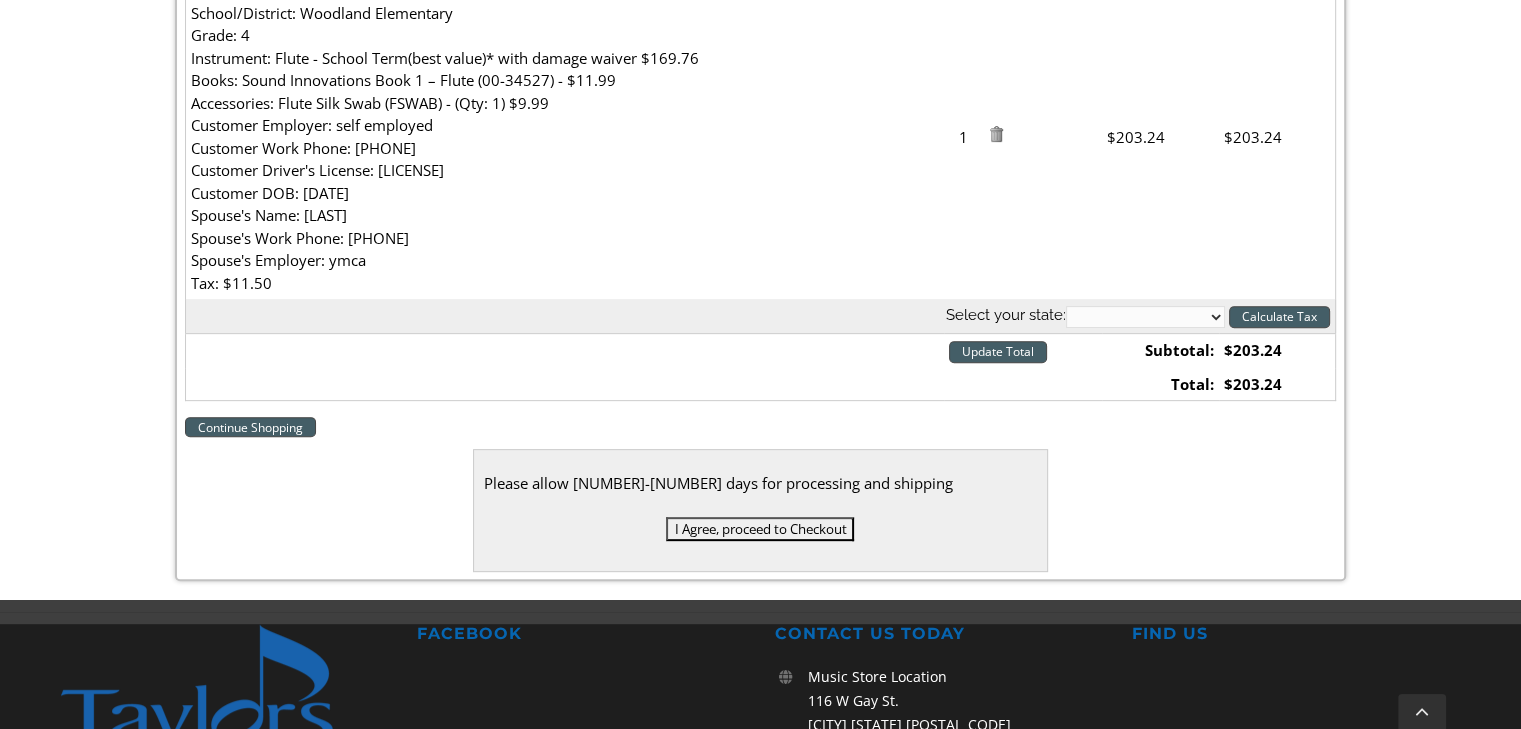 click on "Alabama Alaska  Arizona Arkansas California  Colorado Connecticut Delaware D. C. Florida Georgia  Hawaii Idaho Illinois Indiana Iowa Kansas Kentucky Louisiana Maine Maryland Massachusetts Michigan Minnesota Mississippi Missouri Montana Nebraska Nevada New Hampshire New Jersey New Mexico New York North Carolina North Dakota Ohio Oklahoma Oregon Pennsylvania Rhode Island South Carolina South Dakota Tennessee Texas Utah Vermont Virginia Washington West Virginia Wisconsin Wyoming Armed Forces (AA) Armed Forces (AE) Armed Forces (AP)" at bounding box center [1145, 317] 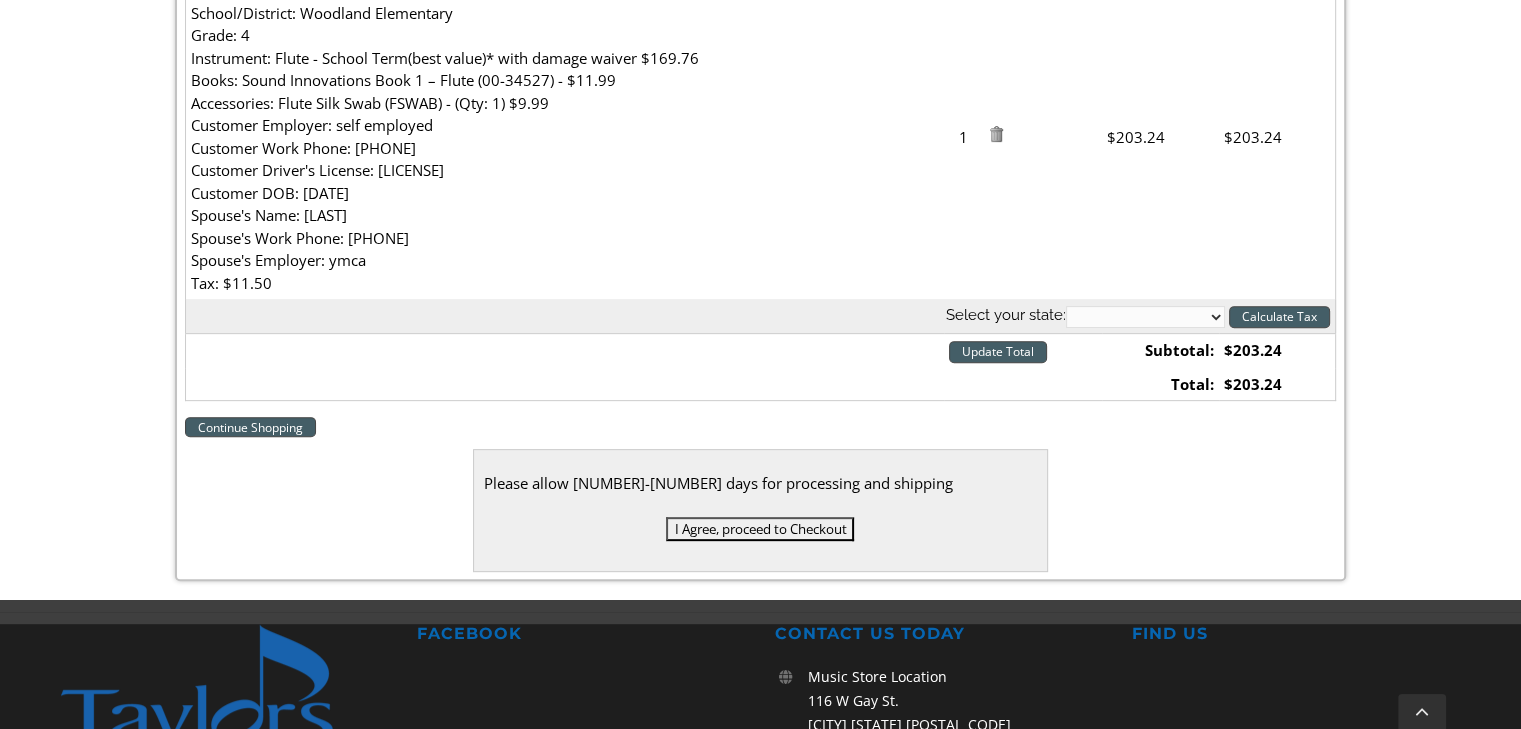 select on "PA" 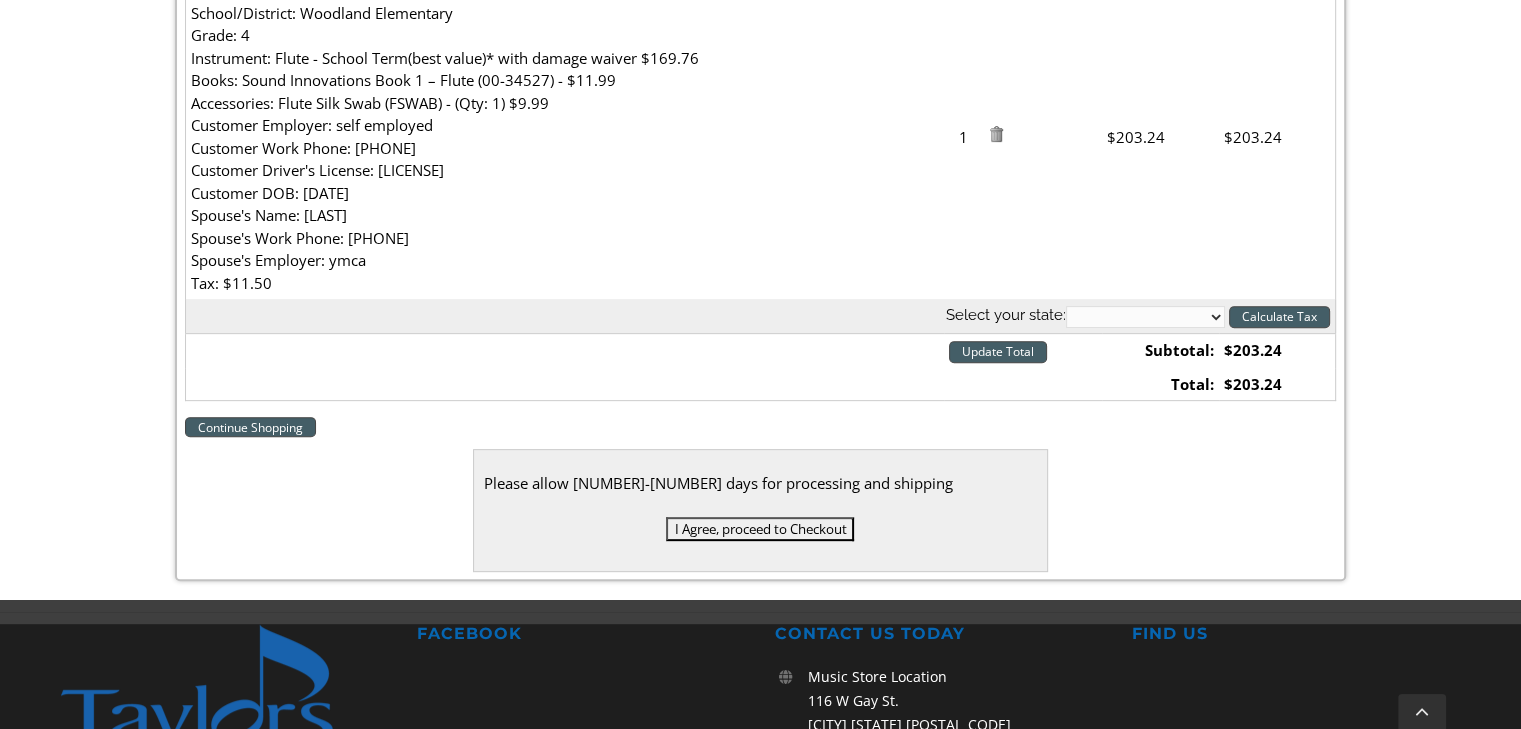click on "Alabama Alaska  Arizona Arkansas California  Colorado Connecticut Delaware D. C. Florida Georgia  Hawaii Idaho Illinois Indiana Iowa Kansas Kentucky Louisiana Maine Maryland Massachusetts Michigan Minnesota Mississippi Missouri Montana Nebraska Nevada New Hampshire New Jersey New Mexico New York North Carolina North Dakota Ohio Oklahoma Oregon Pennsylvania Rhode Island South Carolina South Dakota Tennessee Texas Utah Vermont Virginia Washington West Virginia Wisconsin Wyoming Armed Forces (AA) Armed Forces (AE) Armed Forces (AP)" at bounding box center (1145, 317) 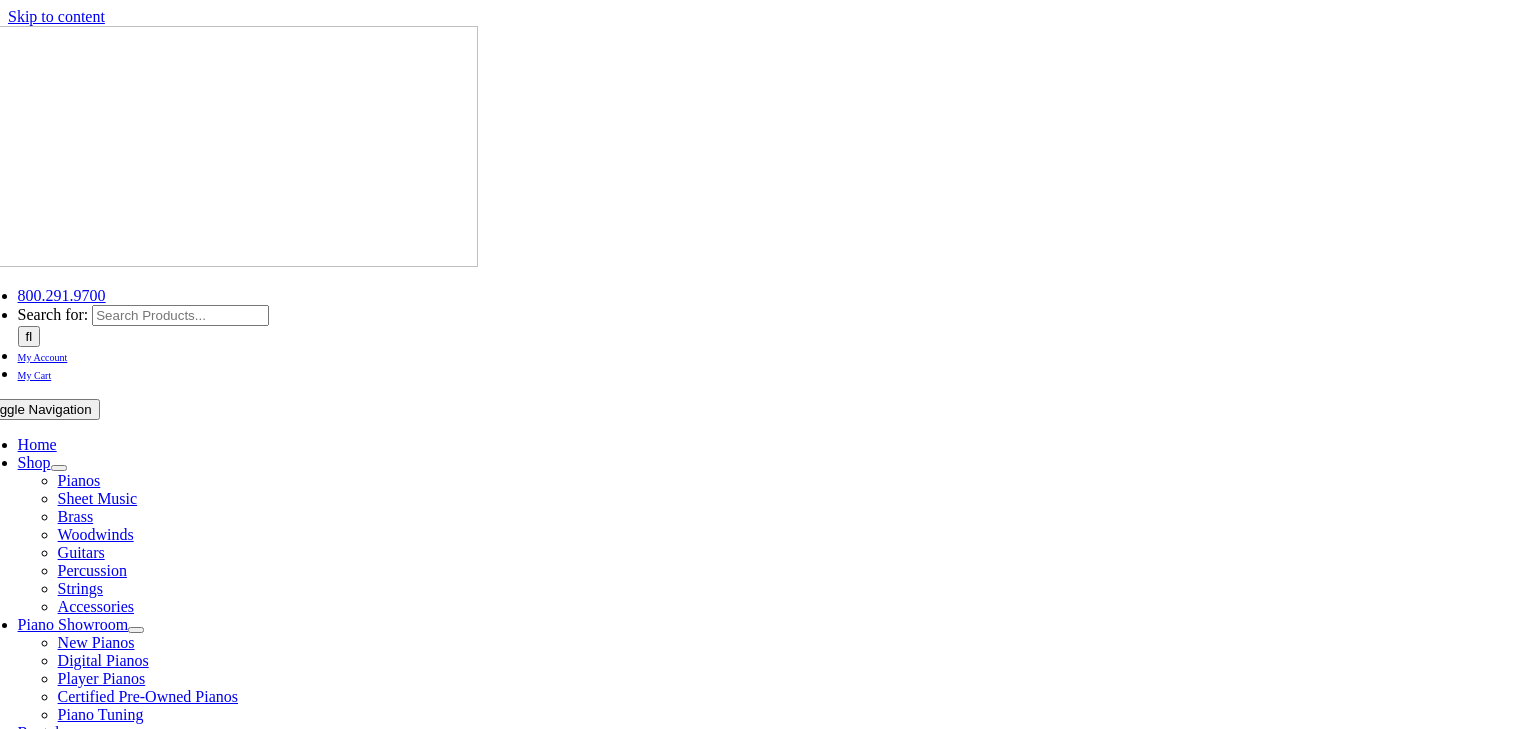 select on "PA" 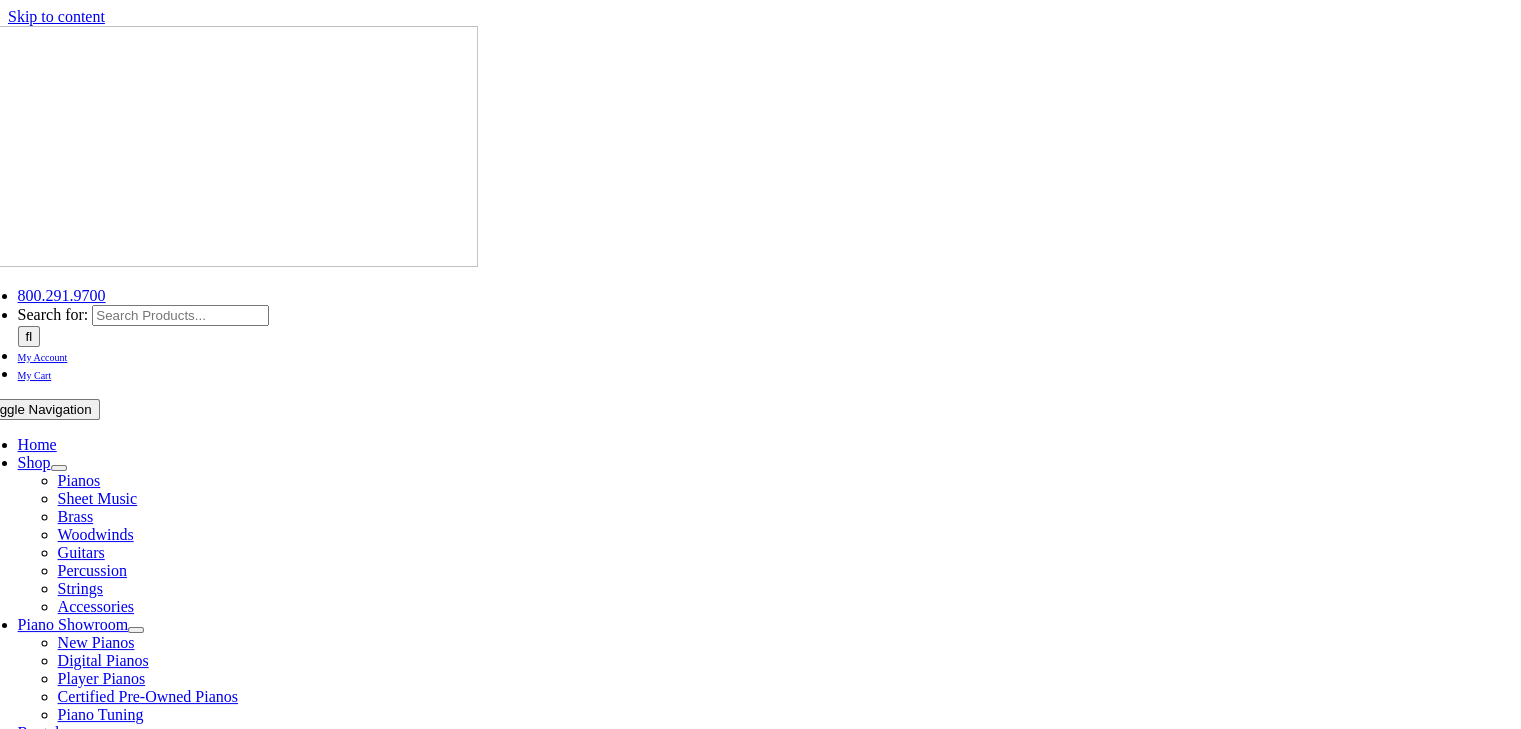 scroll, scrollTop: 0, scrollLeft: 0, axis: both 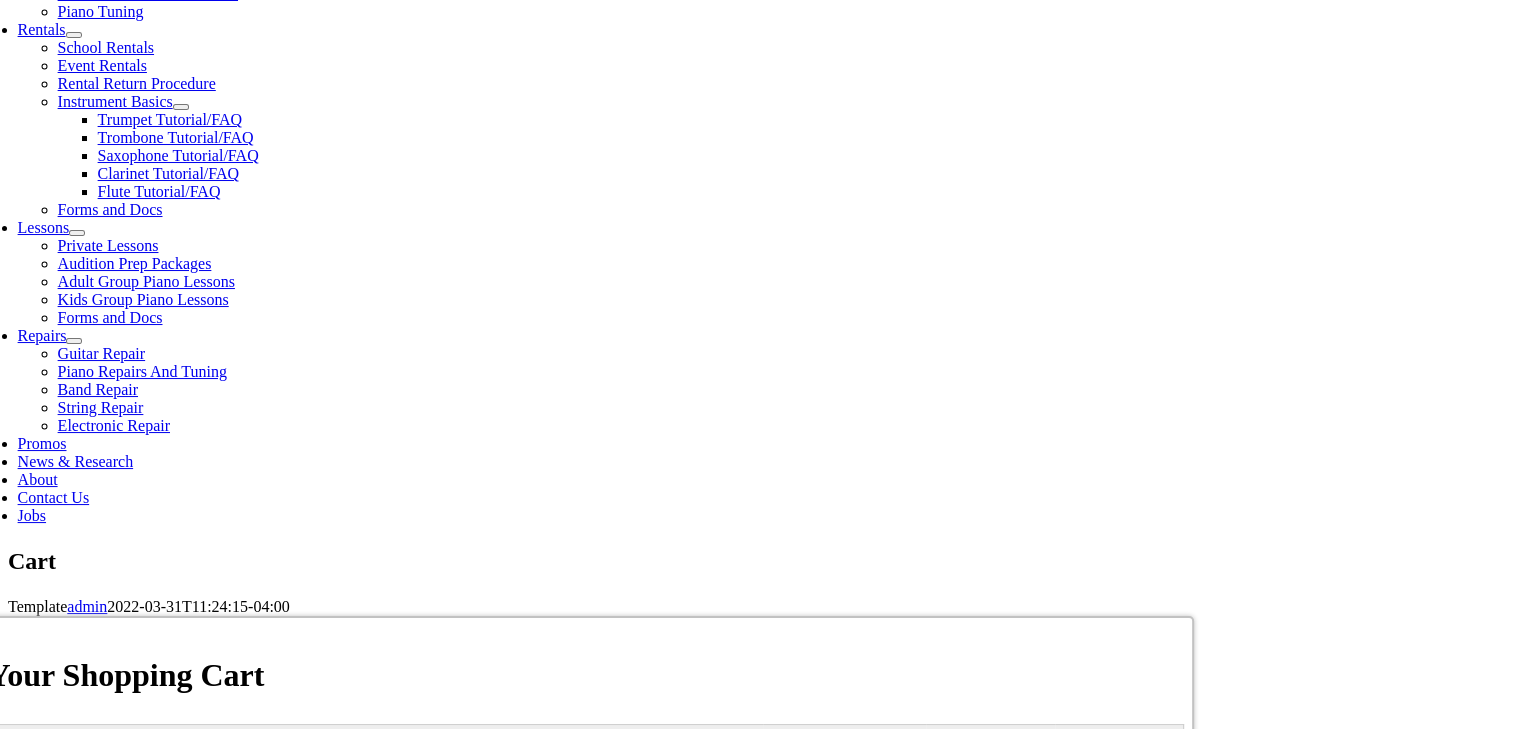 click on "Calculate Tax" at bounding box center (1130, 1124) 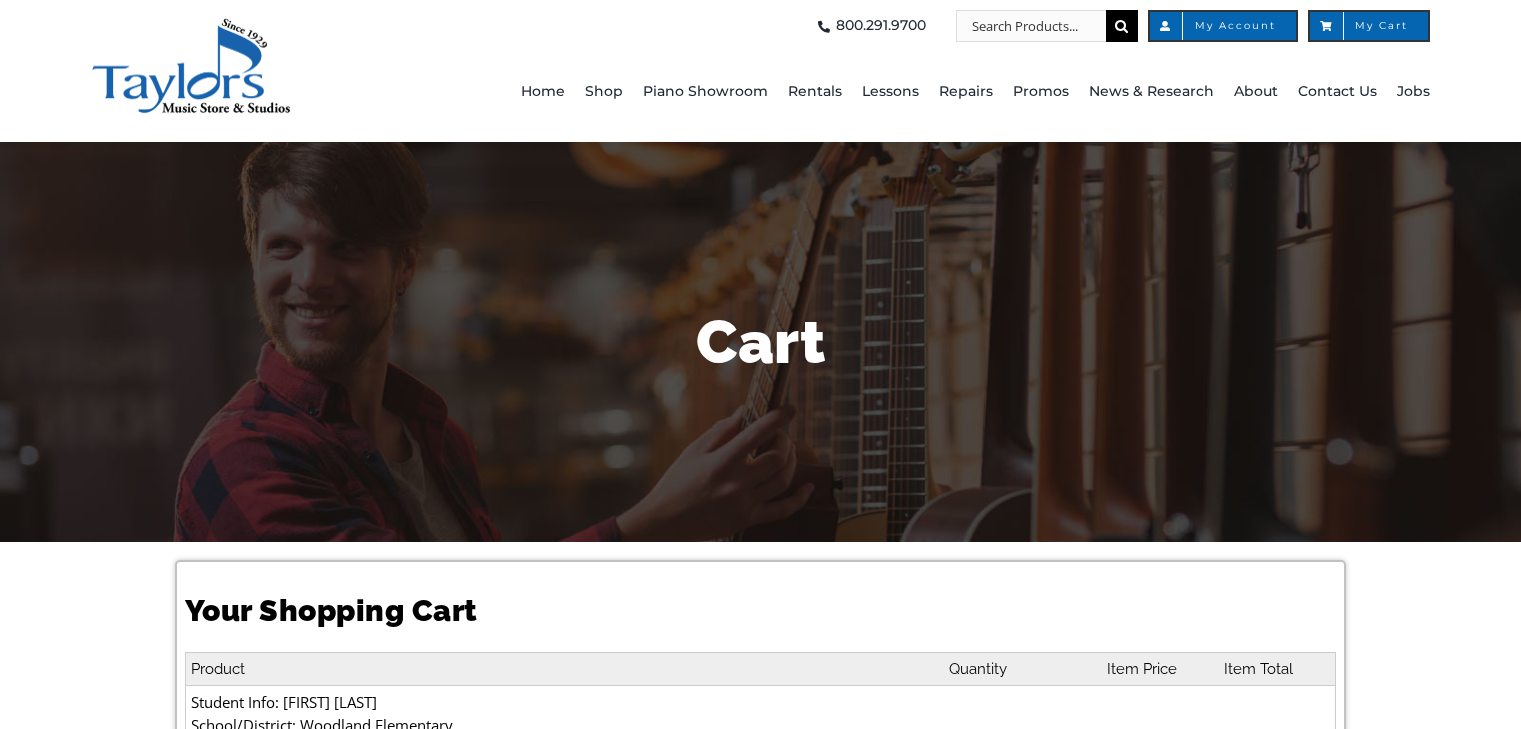 select on "PA" 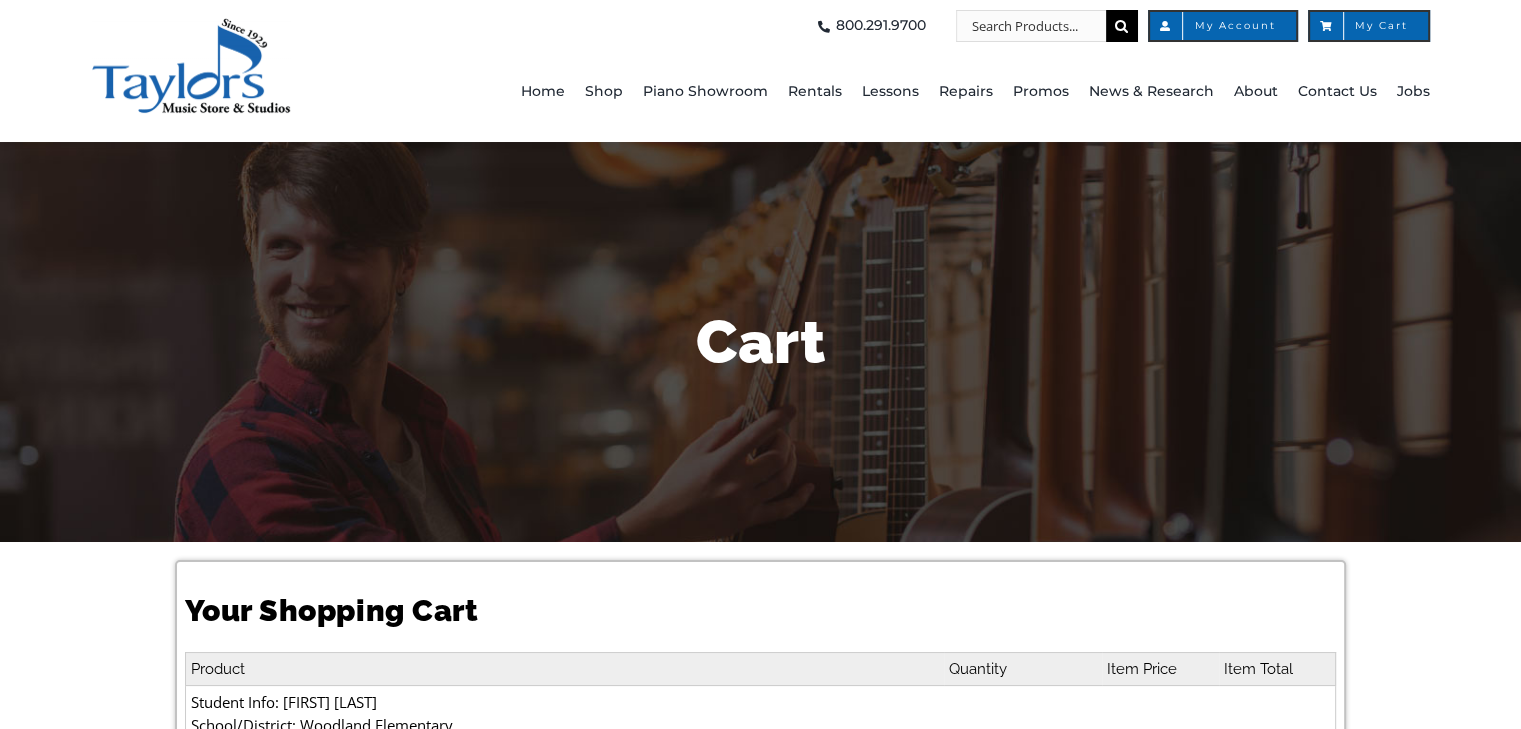 scroll, scrollTop: 0, scrollLeft: 0, axis: both 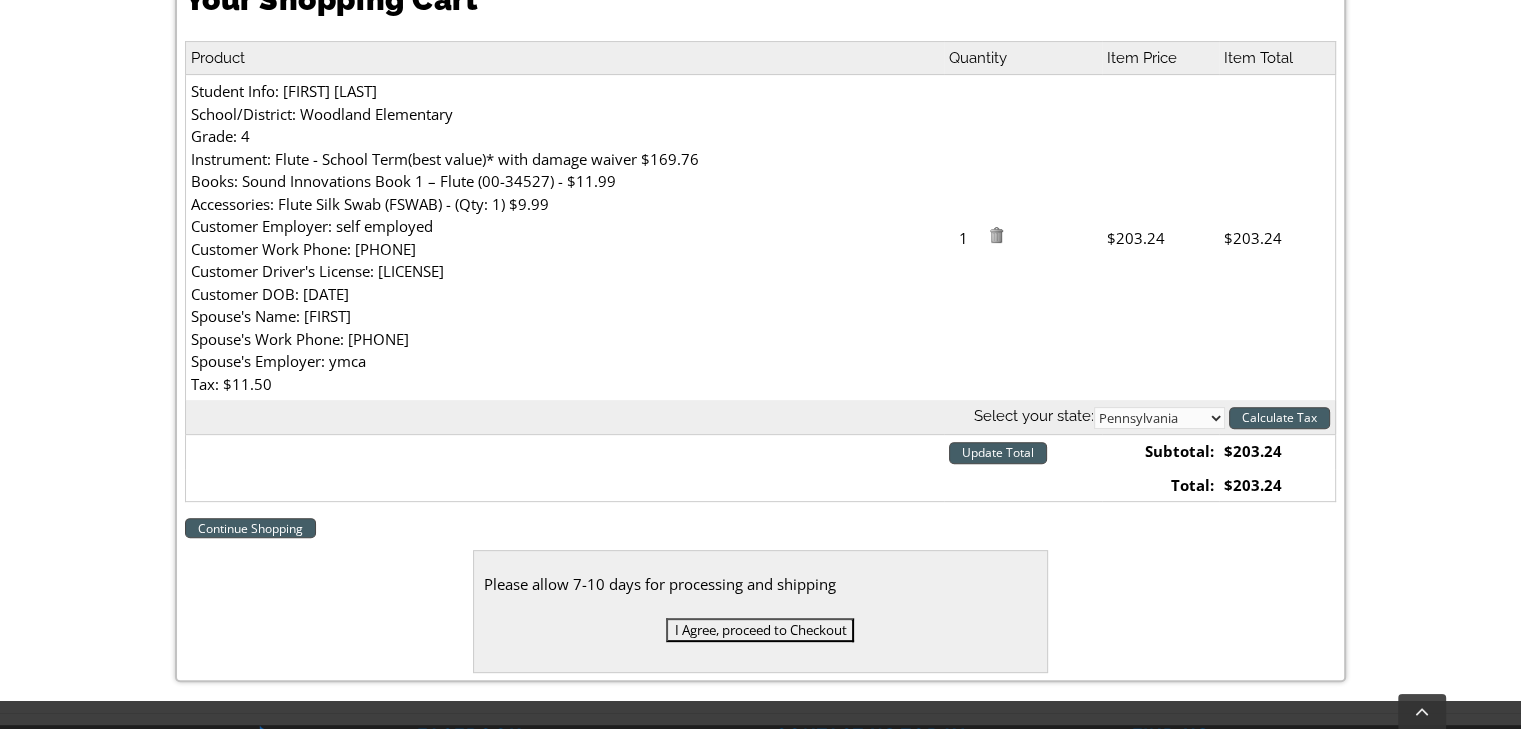 click on "Update Total" at bounding box center (998, 453) 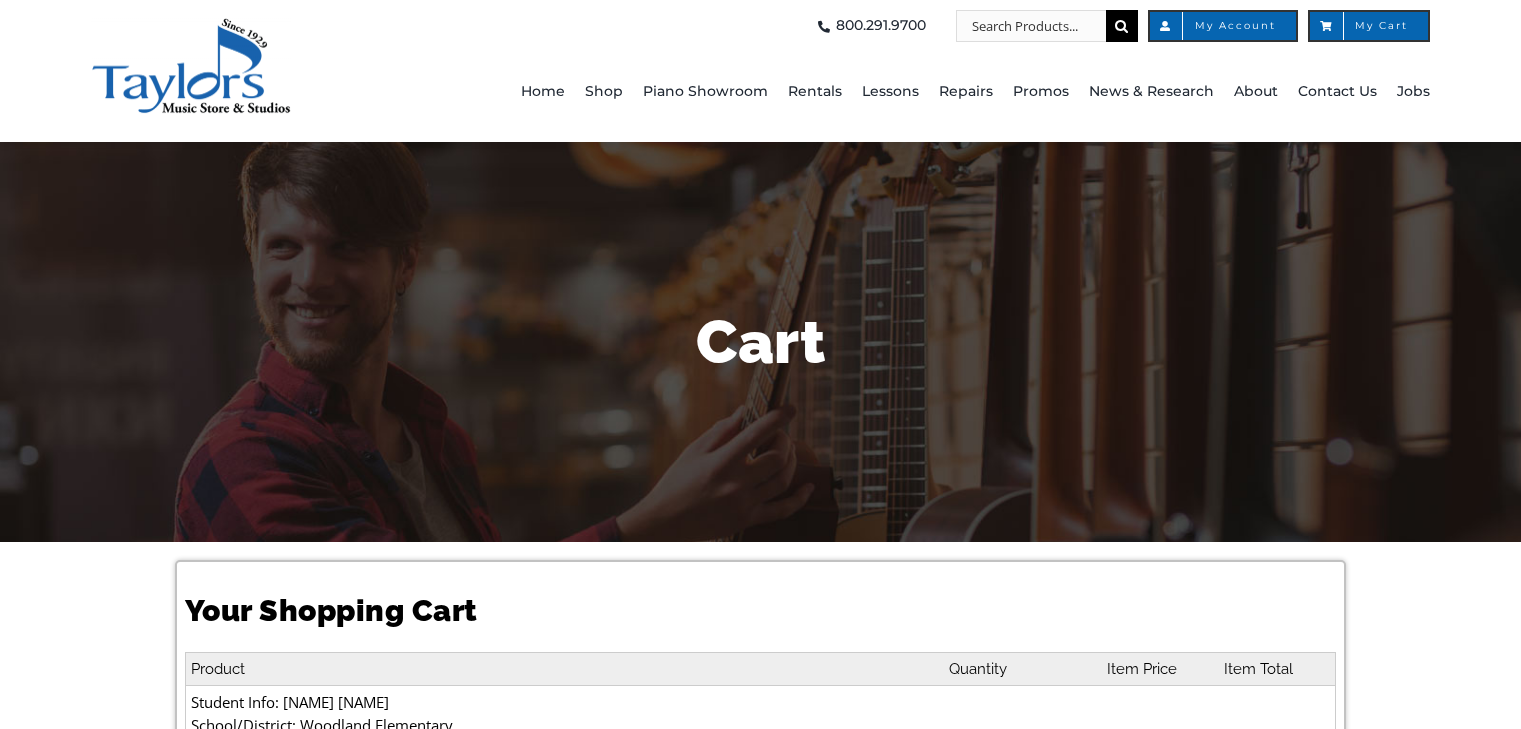 select on "PA" 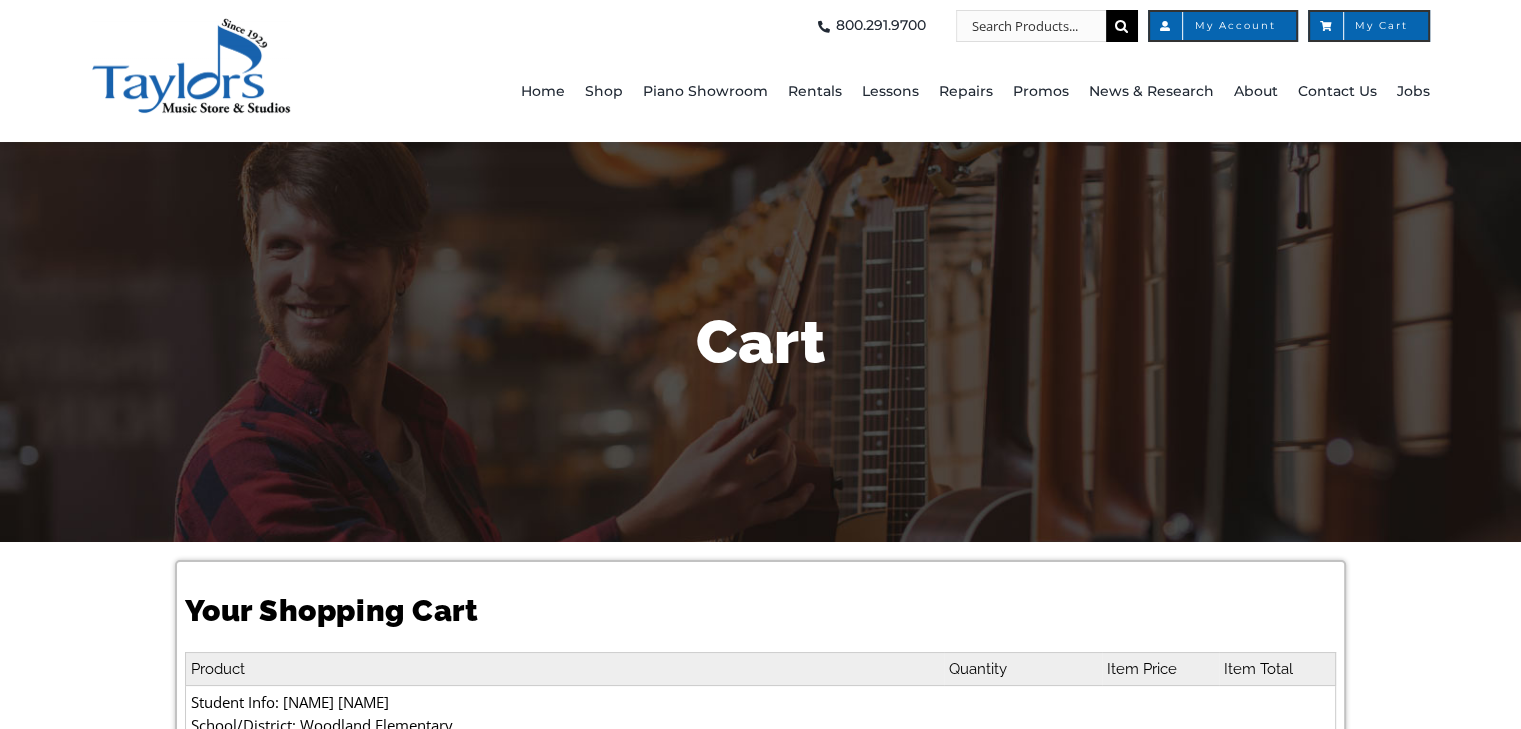scroll, scrollTop: 0, scrollLeft: 0, axis: both 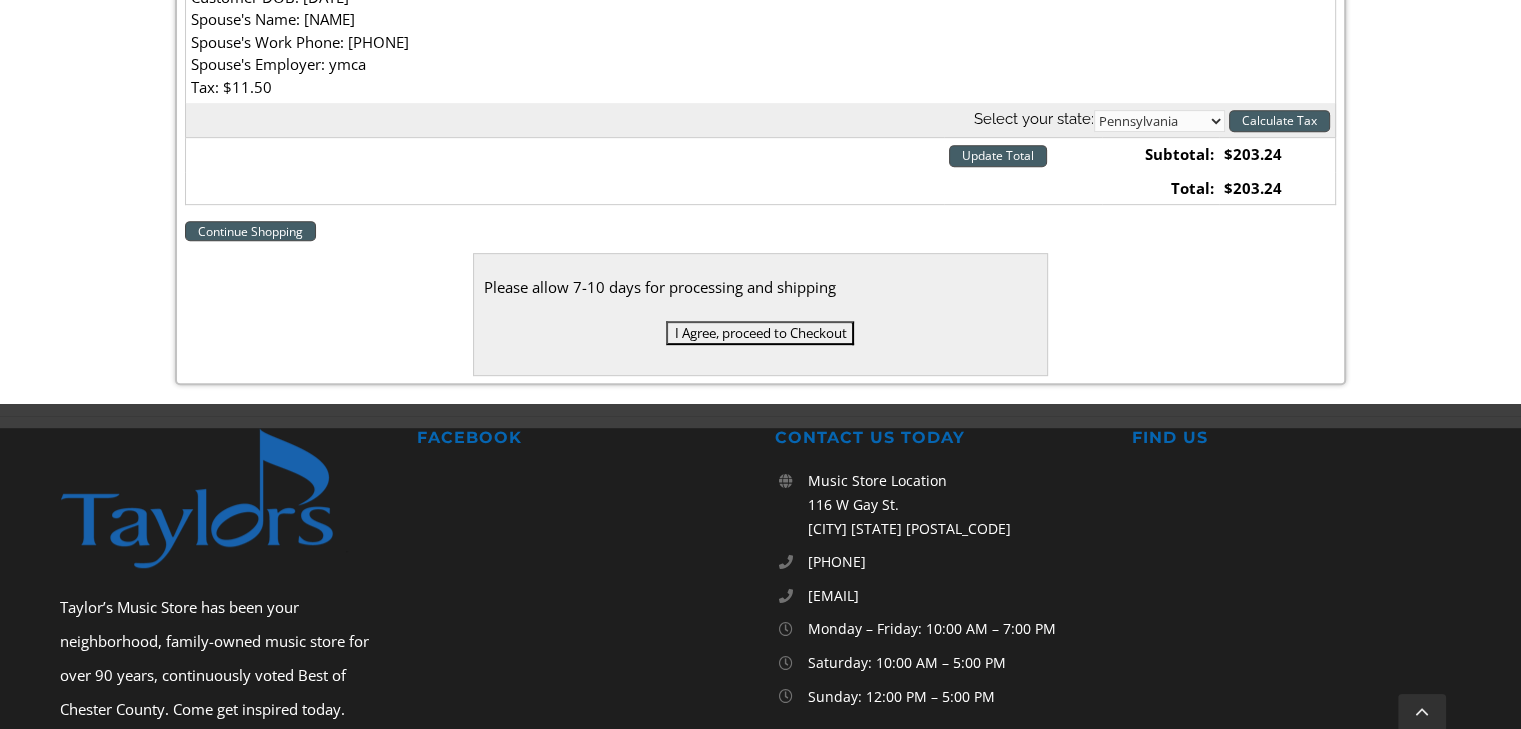 click on "Please allow 7-10 days for processing and shipping
I Agree, proceed to Checkout" at bounding box center [761, 314] 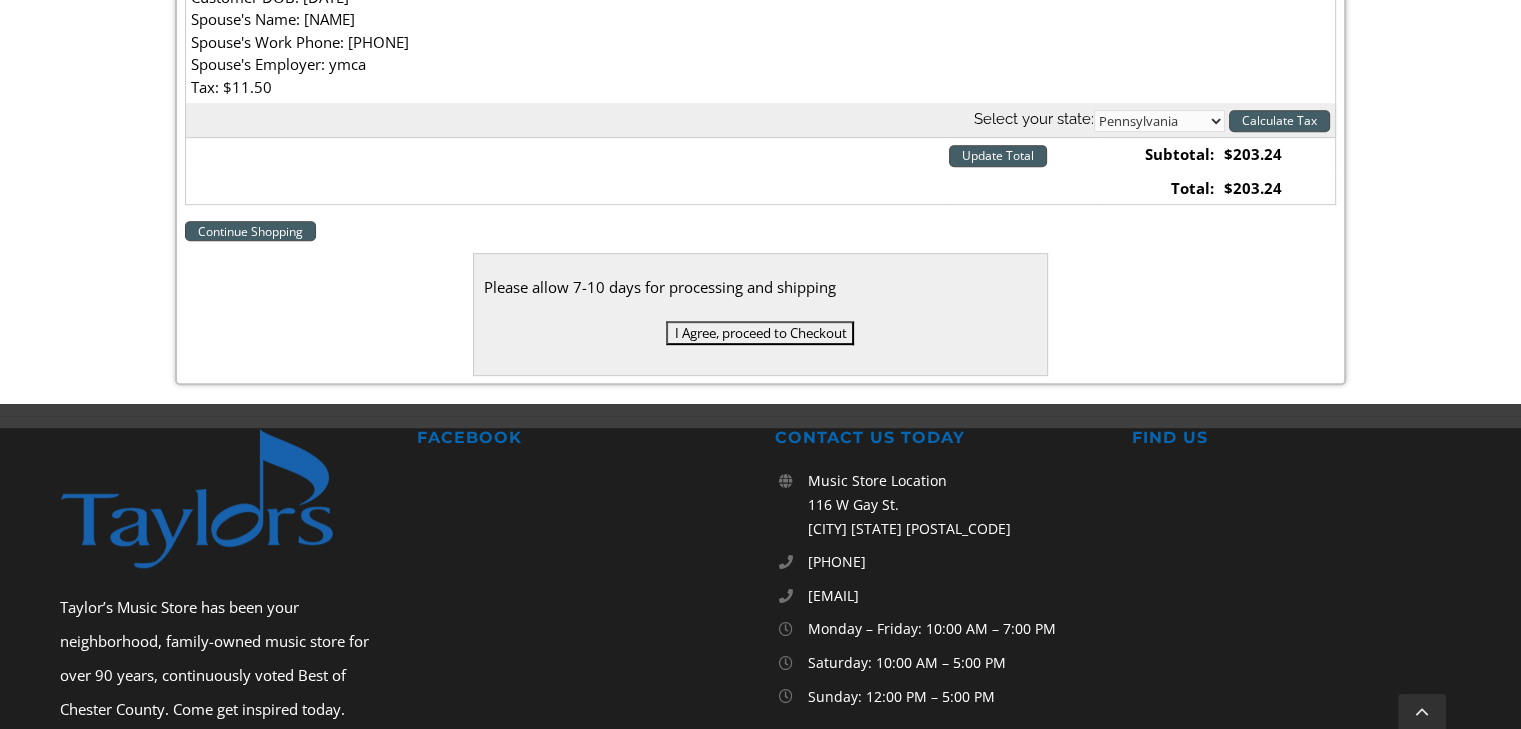 click on "I Agree, proceed to Checkout" at bounding box center [760, 333] 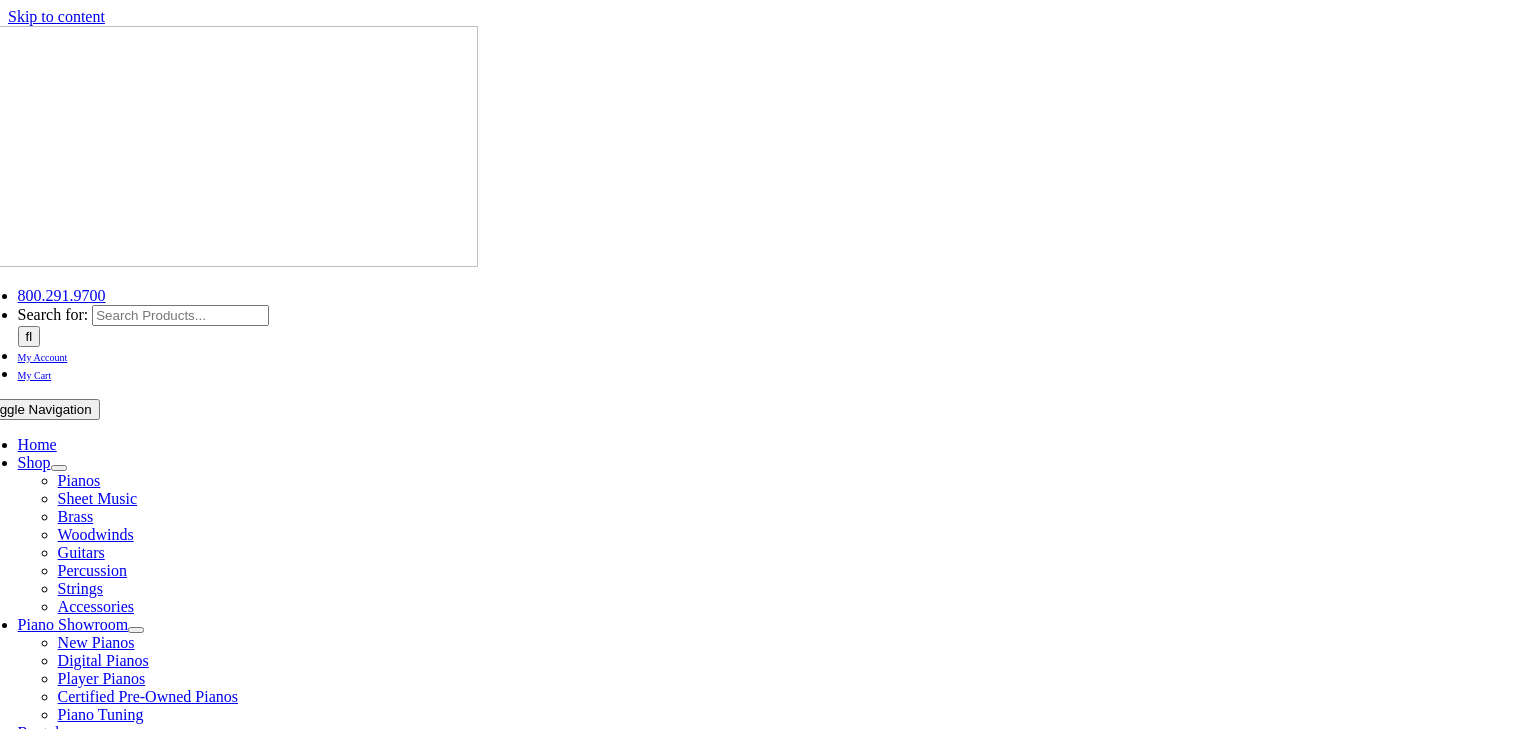 scroll, scrollTop: 0, scrollLeft: 0, axis: both 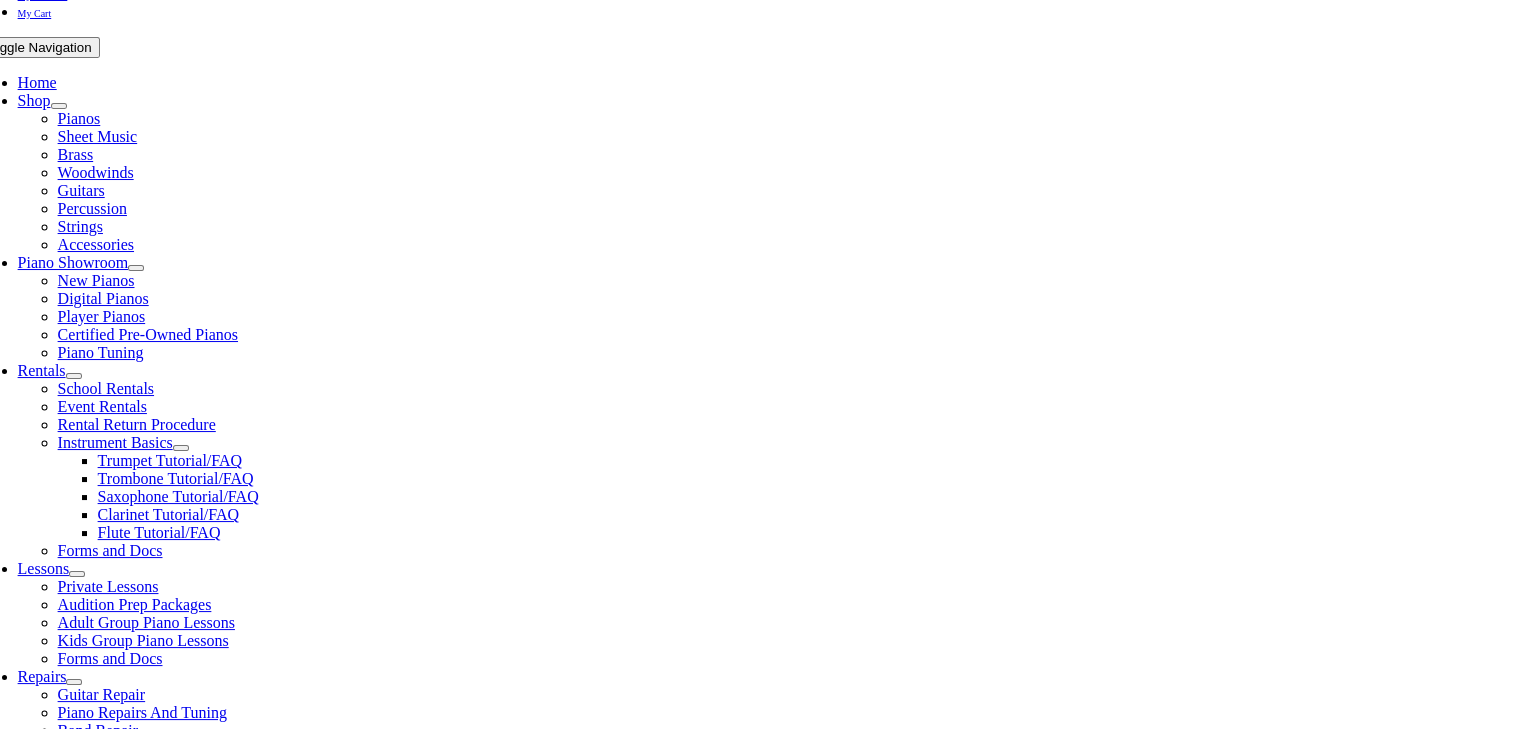 click on "Username" at bounding box center (84, 1049) 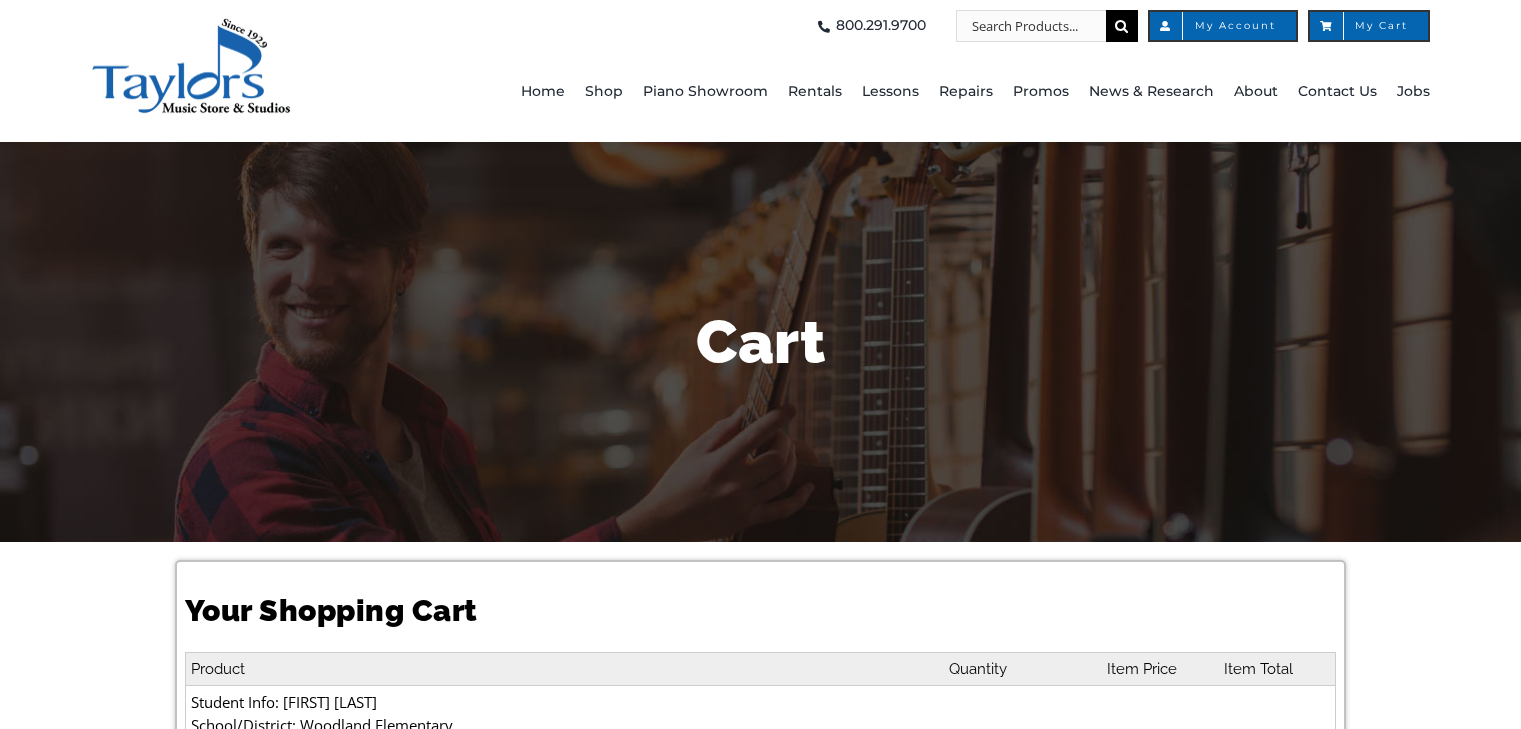 select on "PA" 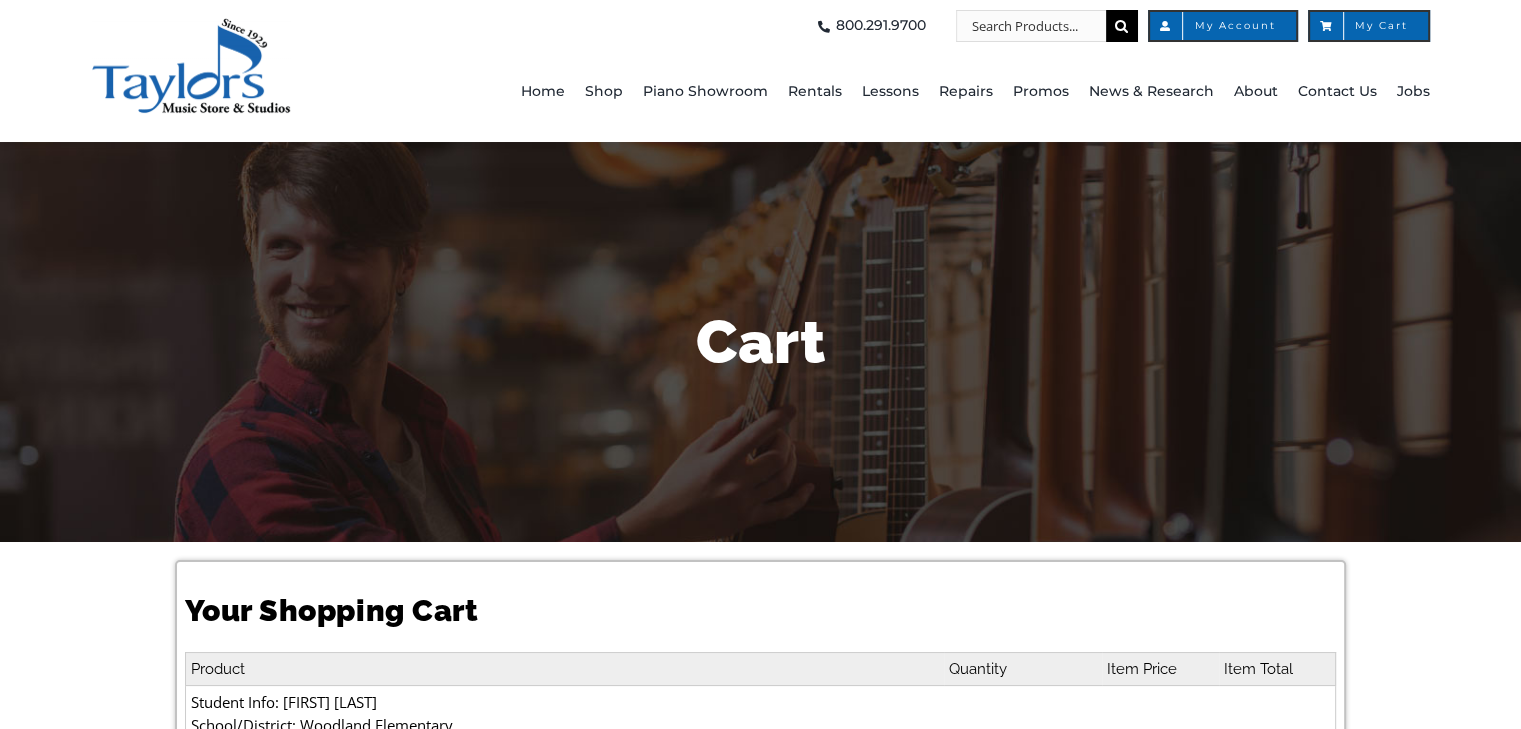 scroll, scrollTop: 0, scrollLeft: 0, axis: both 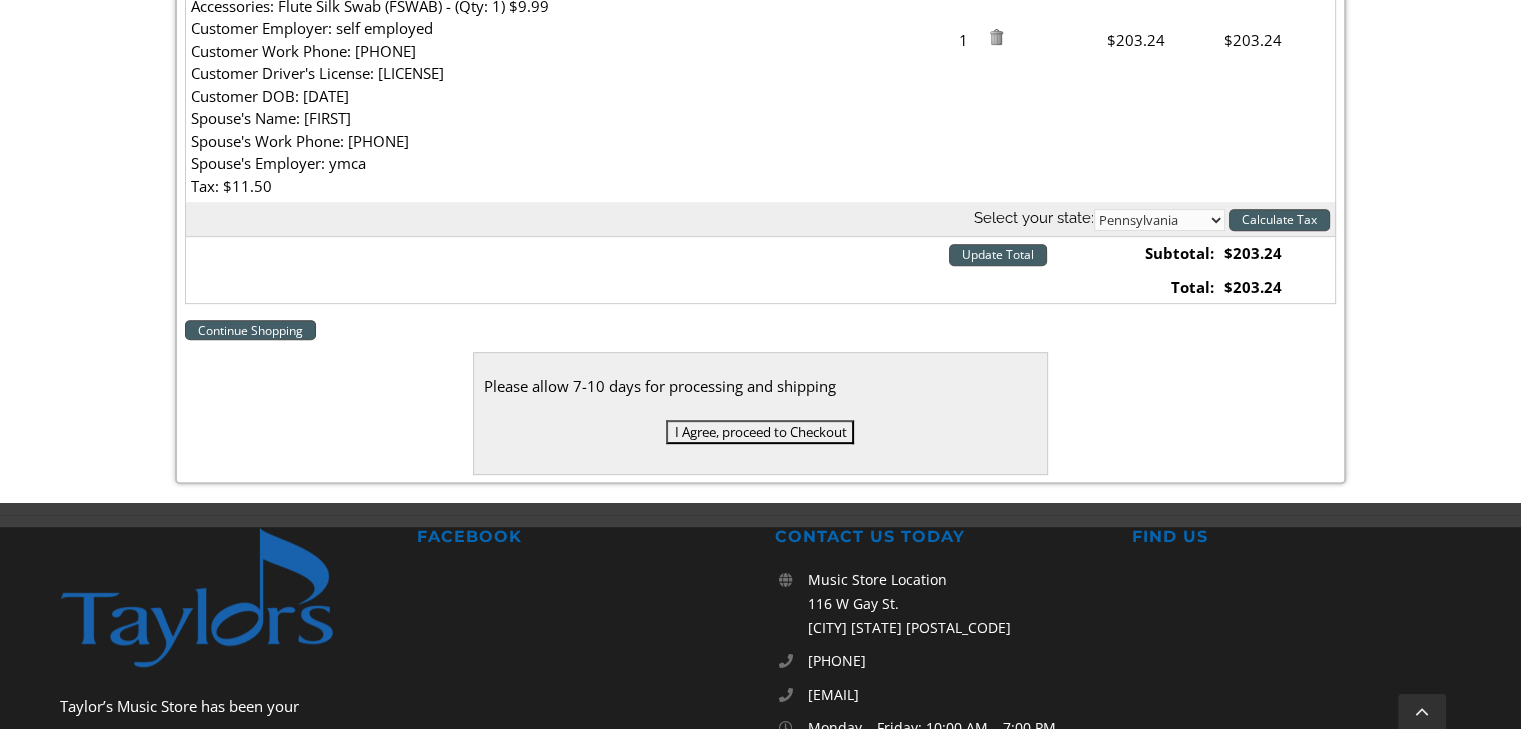 click on "I Agree, proceed to Checkout" at bounding box center (760, 432) 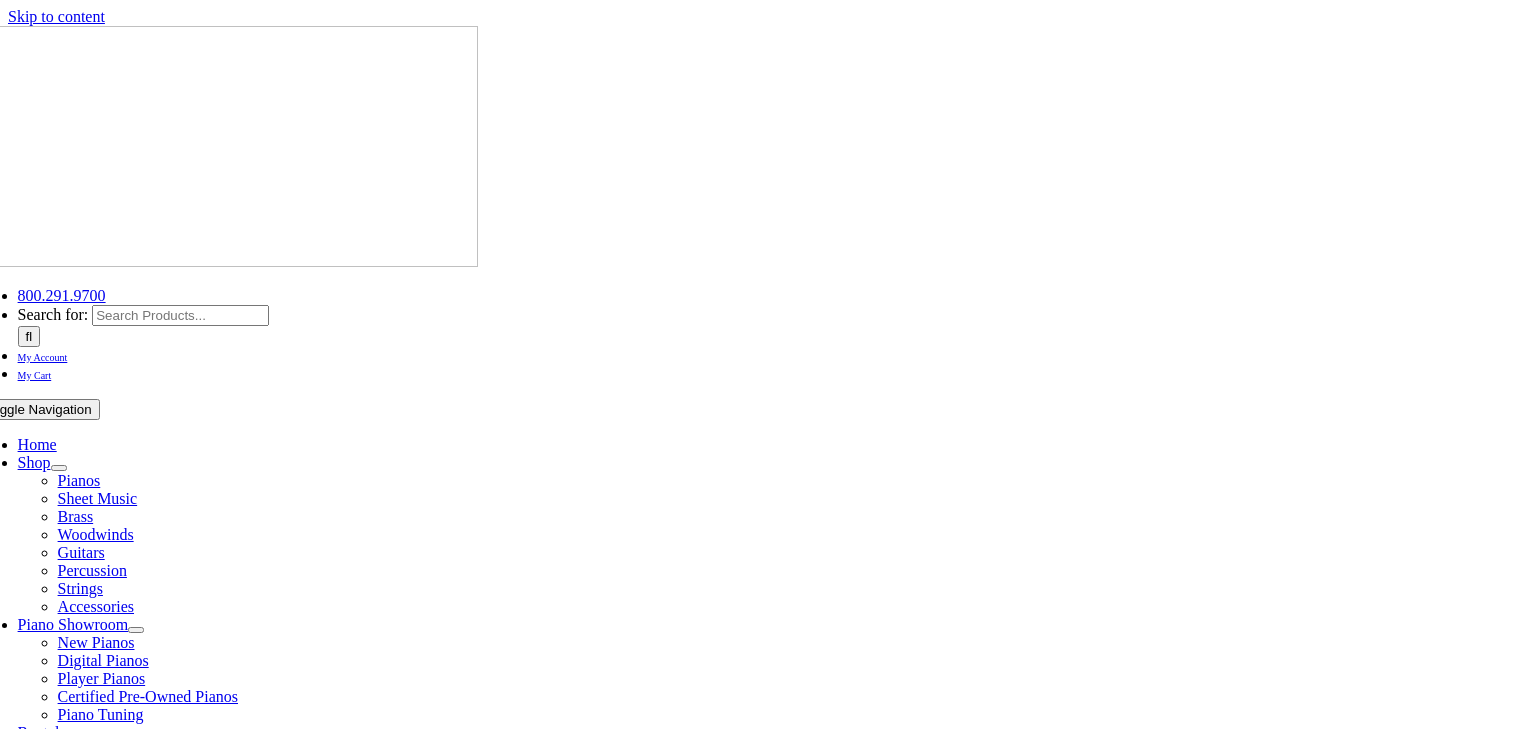 select 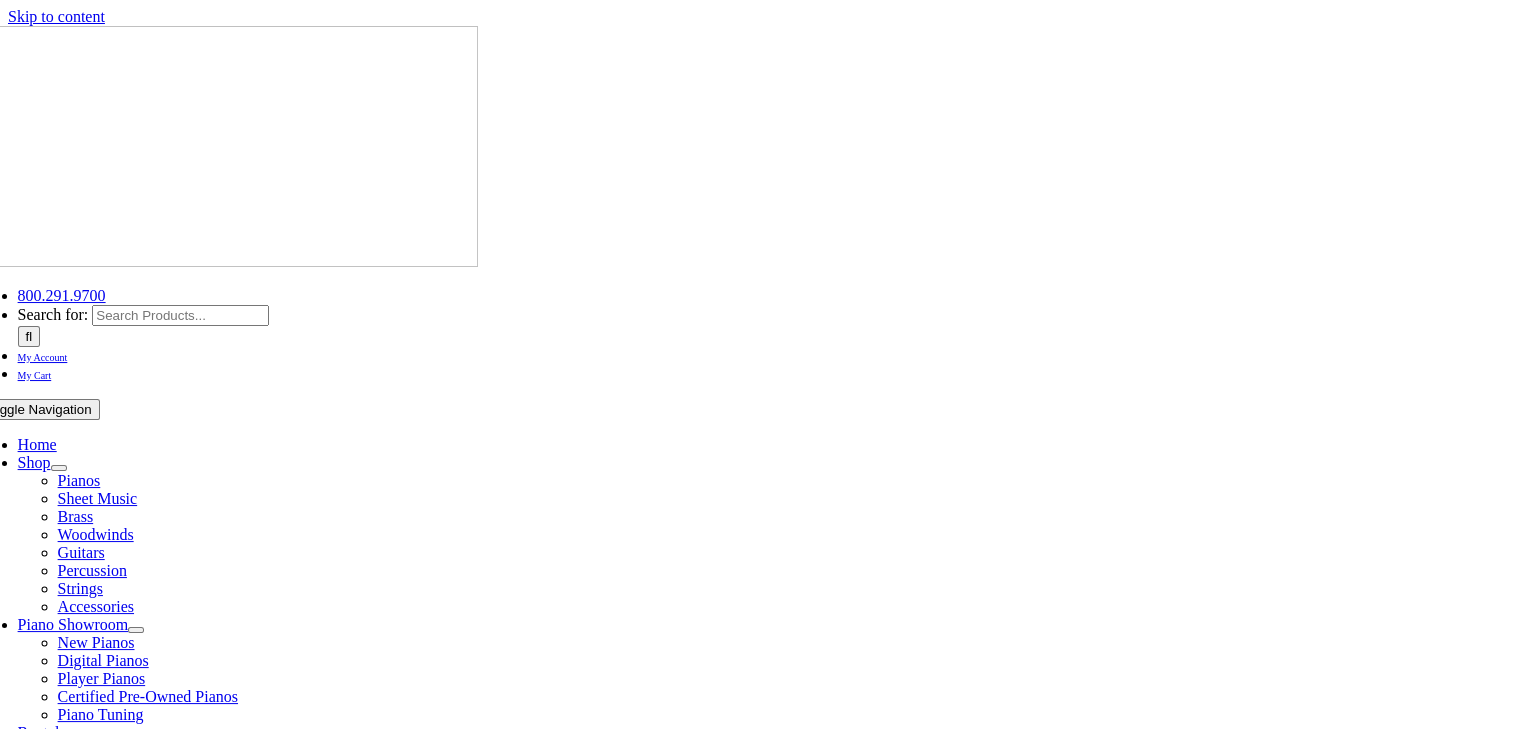 scroll, scrollTop: 0, scrollLeft: 0, axis: both 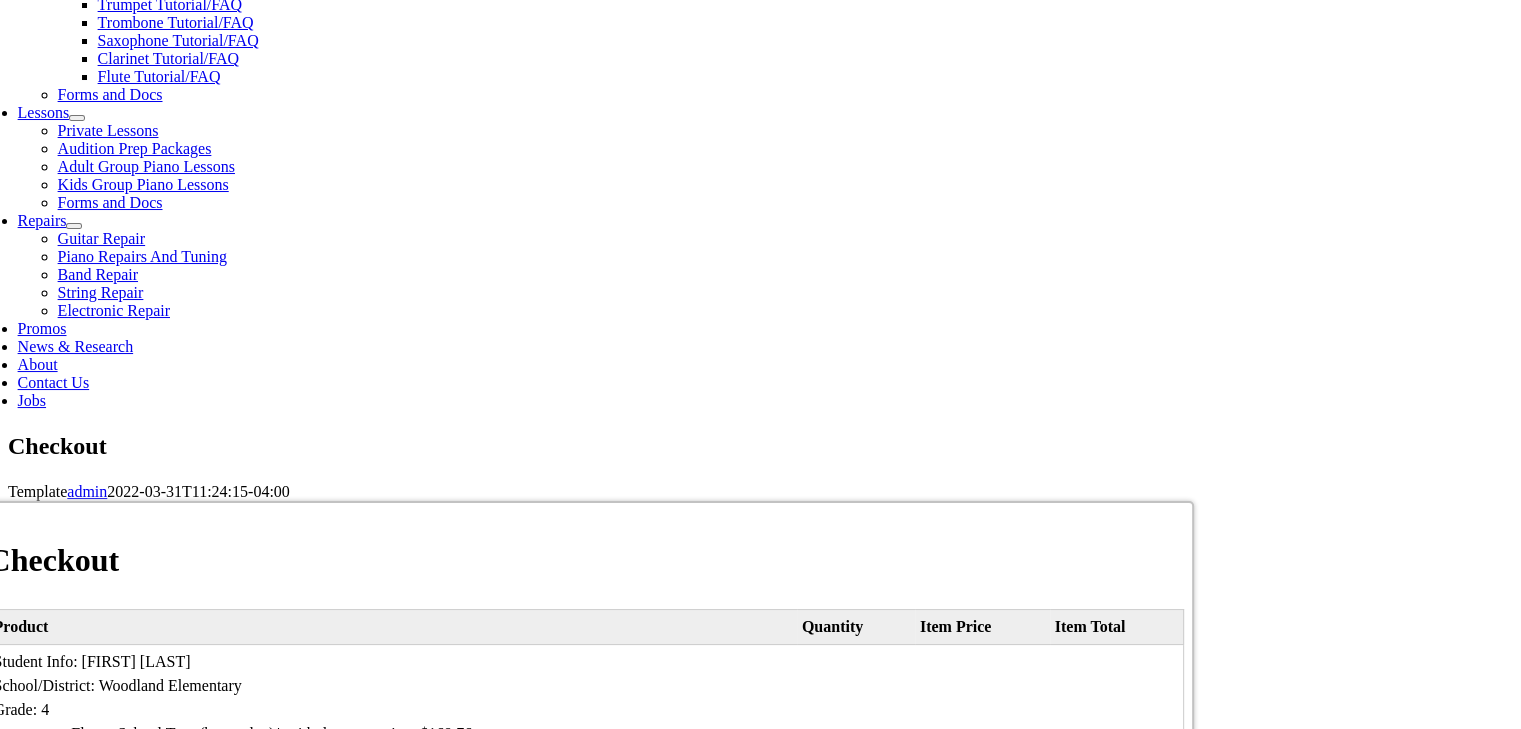 click on "First name:" at bounding box center [179, 1181] 